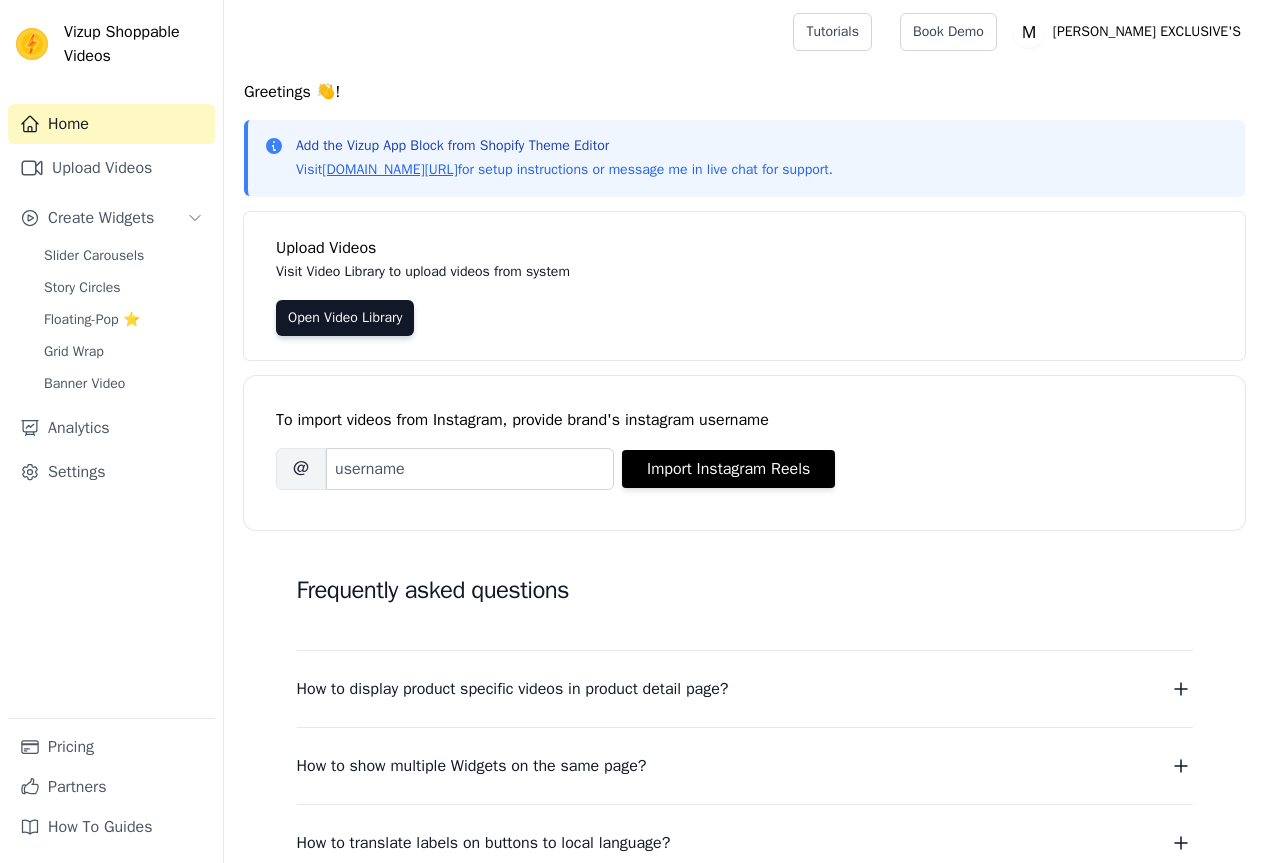 scroll, scrollTop: 0, scrollLeft: 0, axis: both 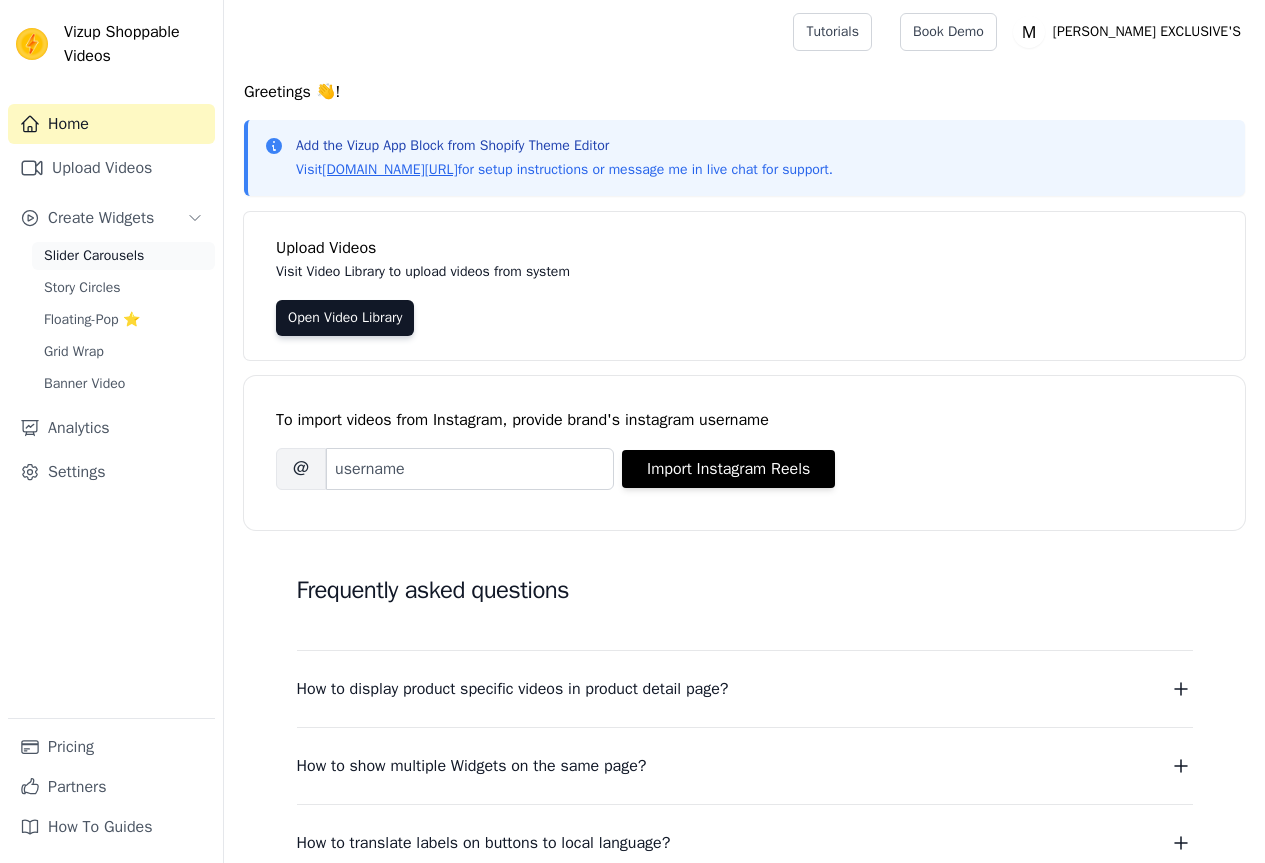 click on "Slider Carousels" at bounding box center (94, 256) 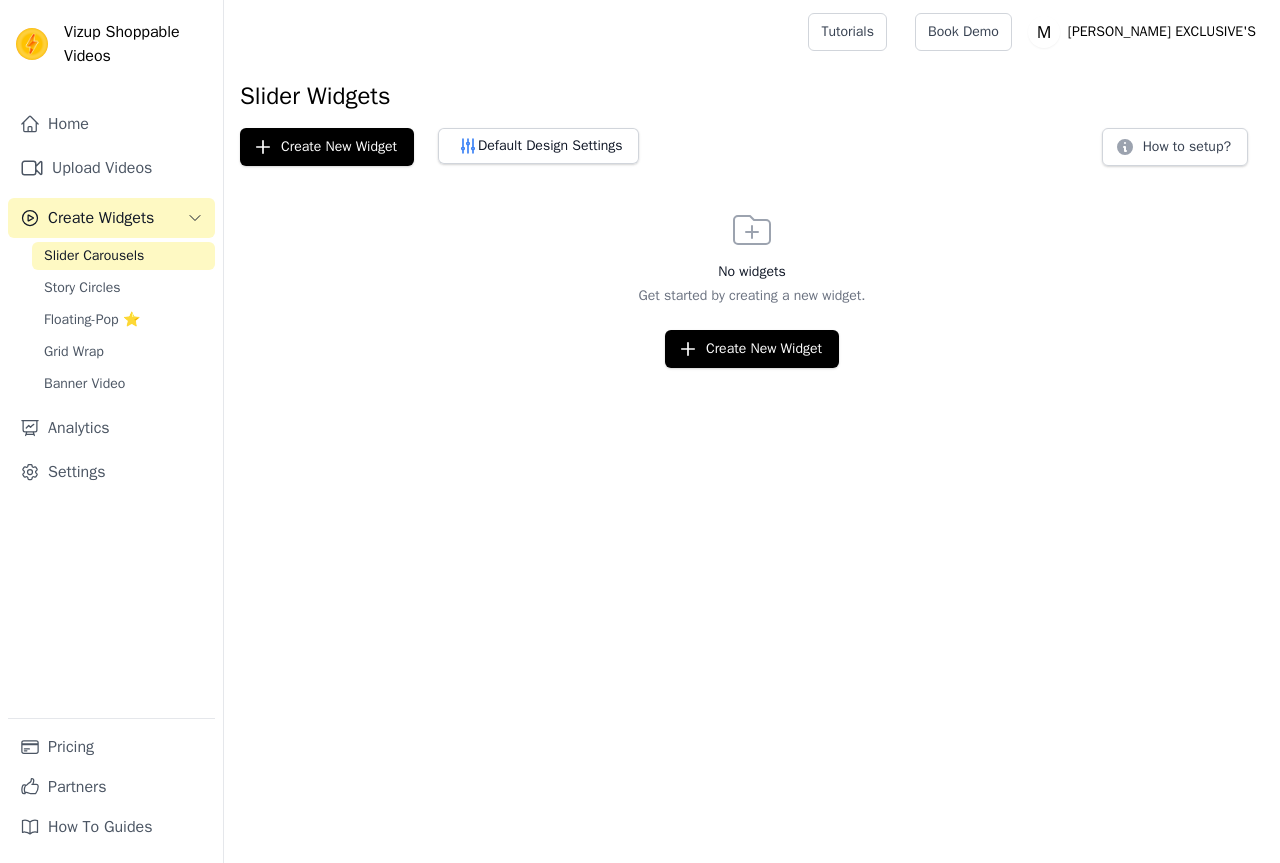scroll, scrollTop: 0, scrollLeft: 0, axis: both 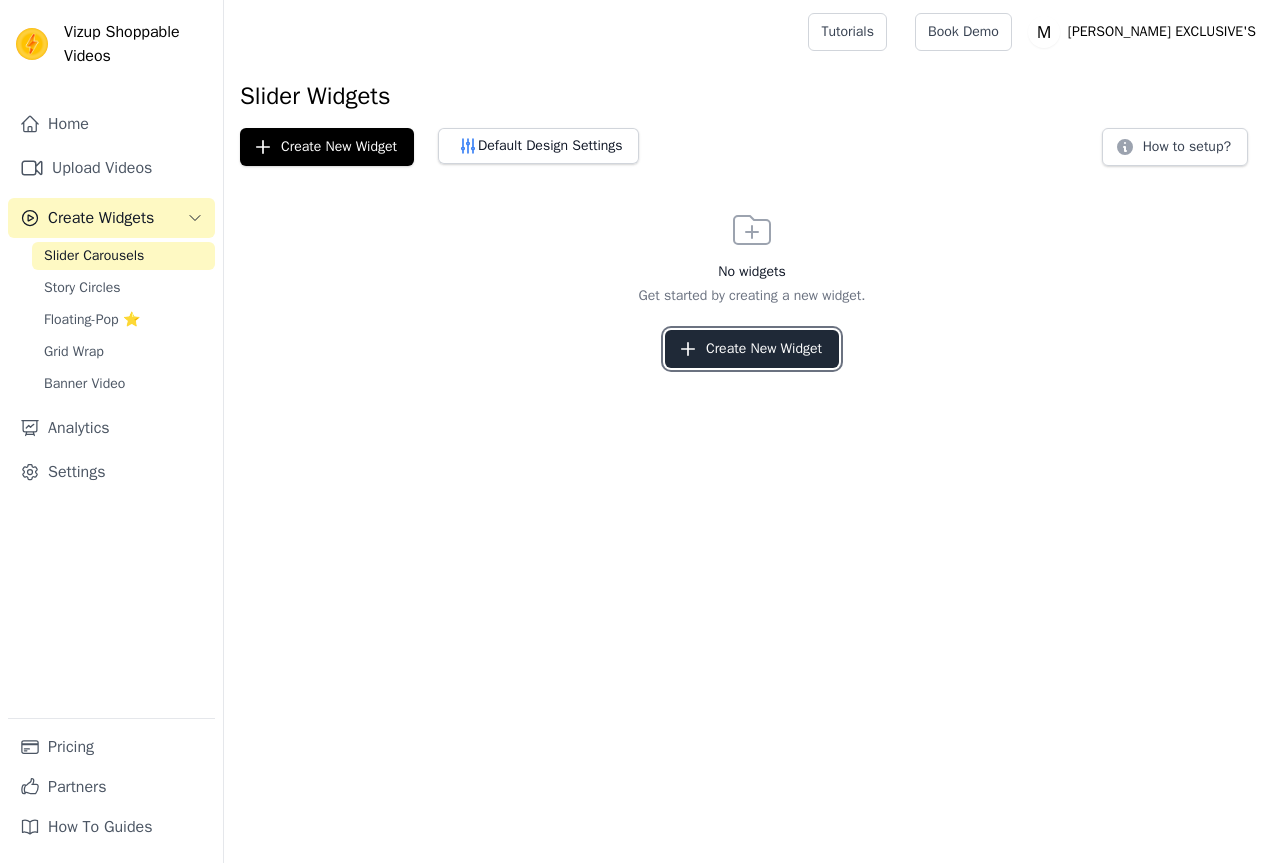 click on "Create New Widget" at bounding box center (752, 349) 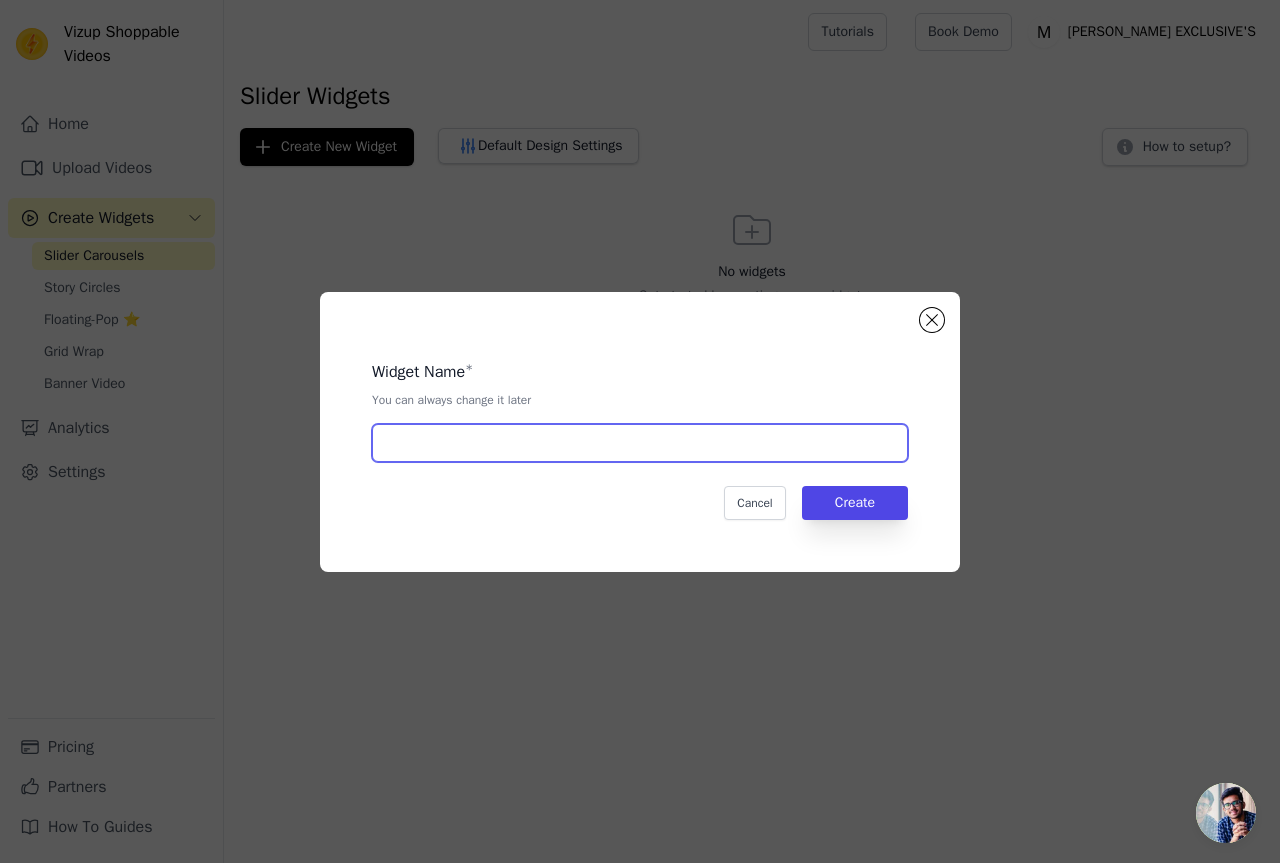 click at bounding box center [640, 443] 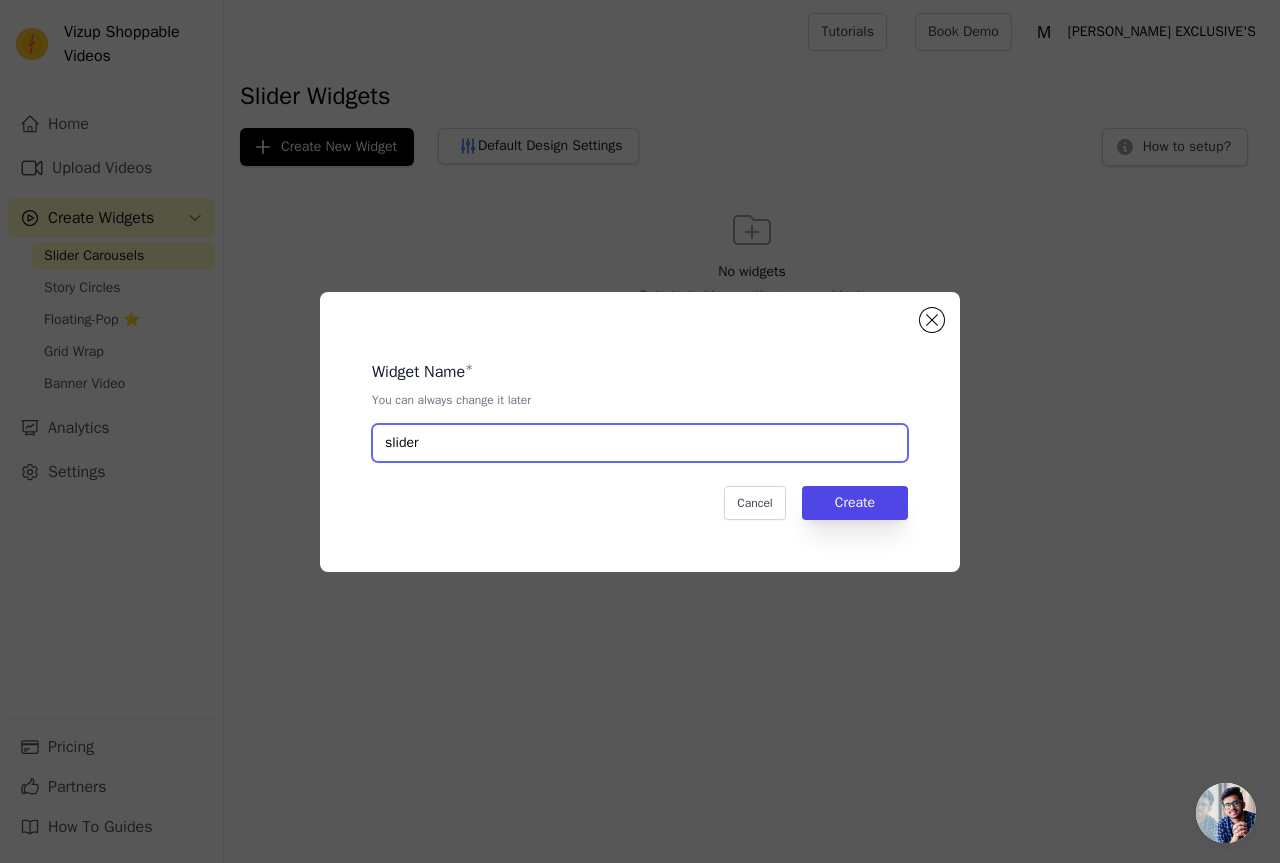 type on "slider" 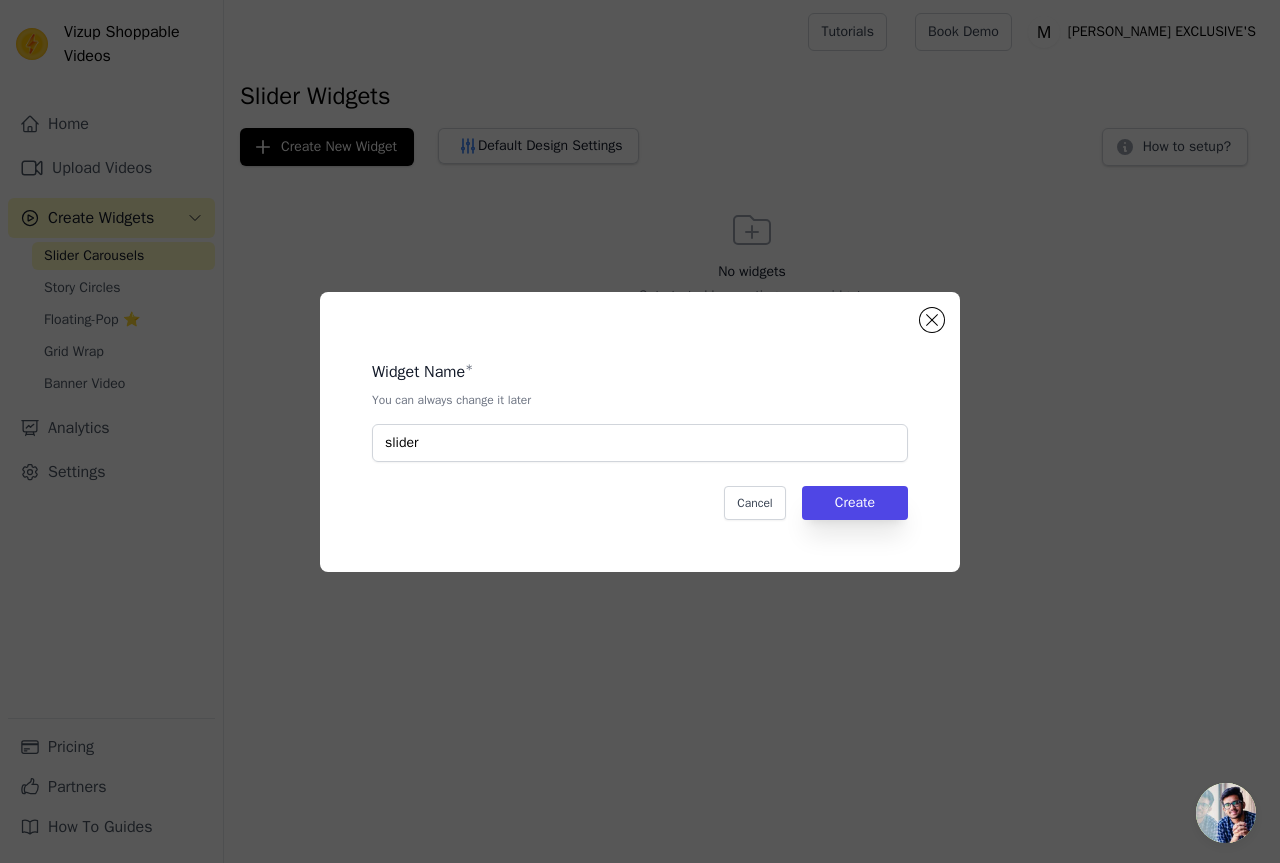 click on "Widget Name   *   You can always change it later   slider     Cancel   Create" 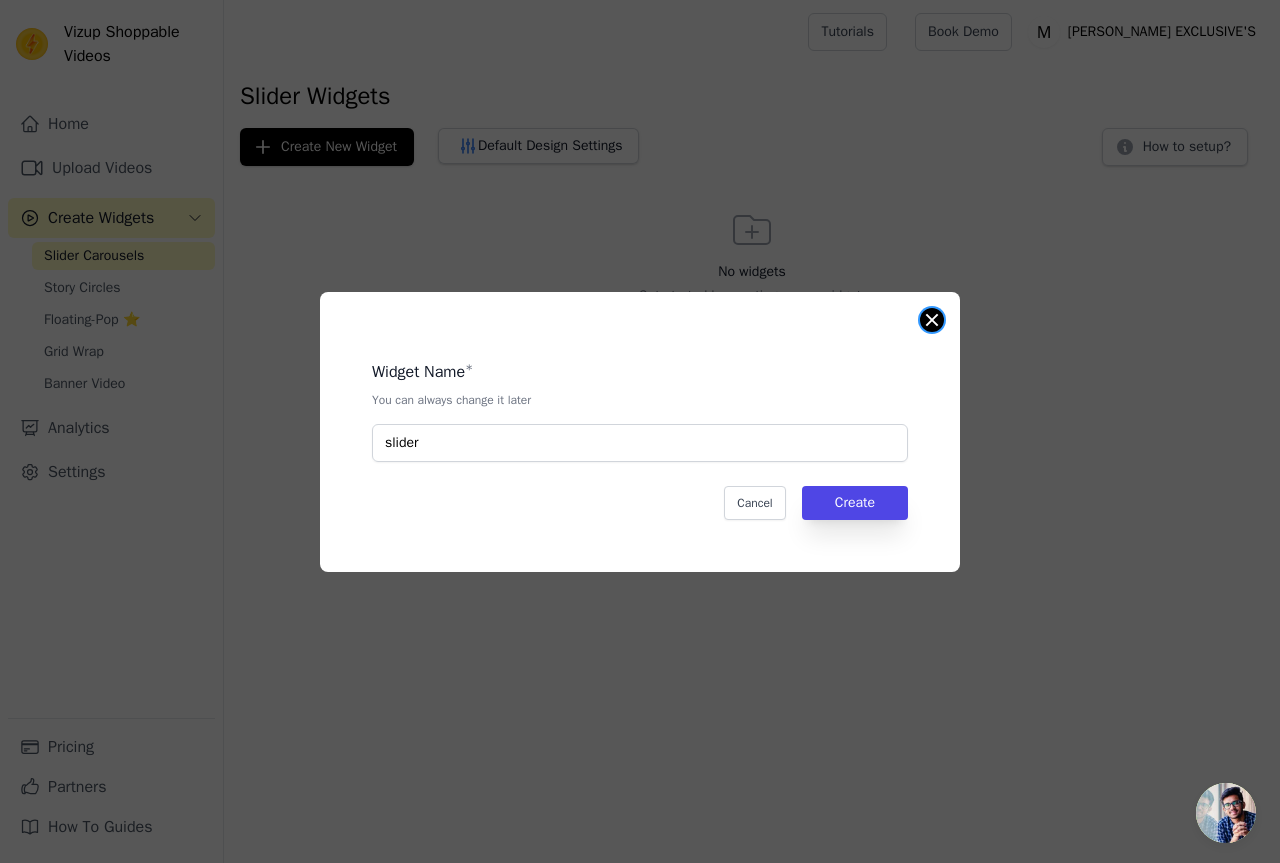 click at bounding box center [932, 320] 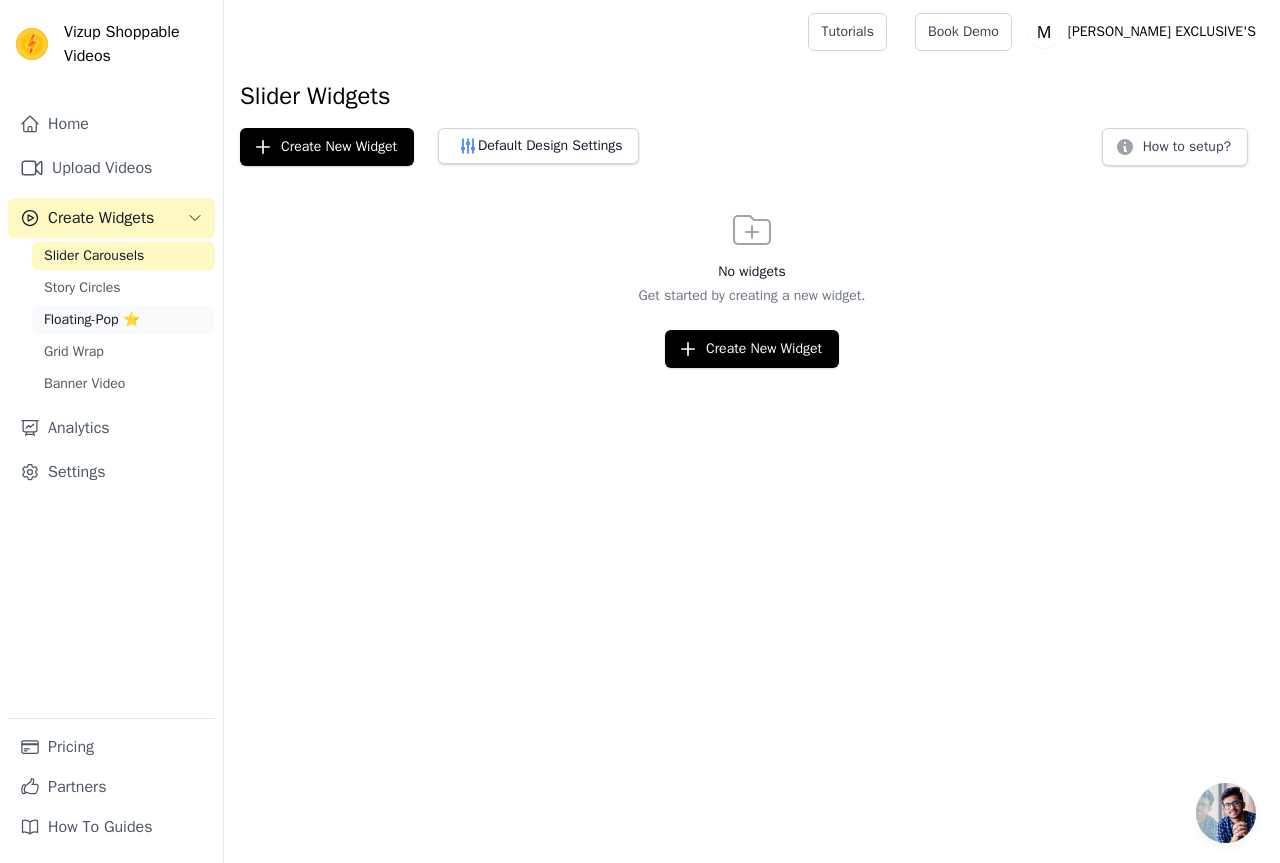 click on "Floating-Pop ⭐" at bounding box center (92, 320) 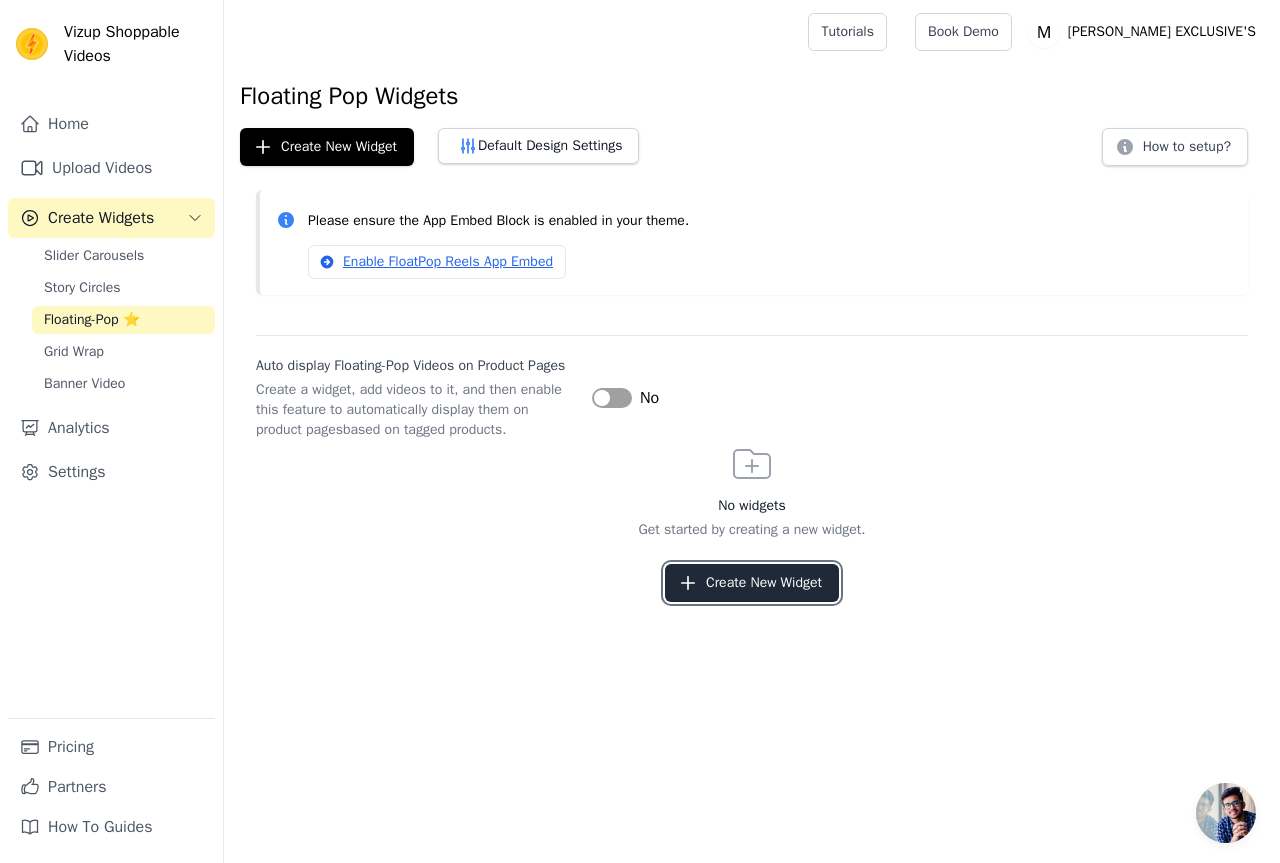 click on "Create New Widget" at bounding box center [752, 583] 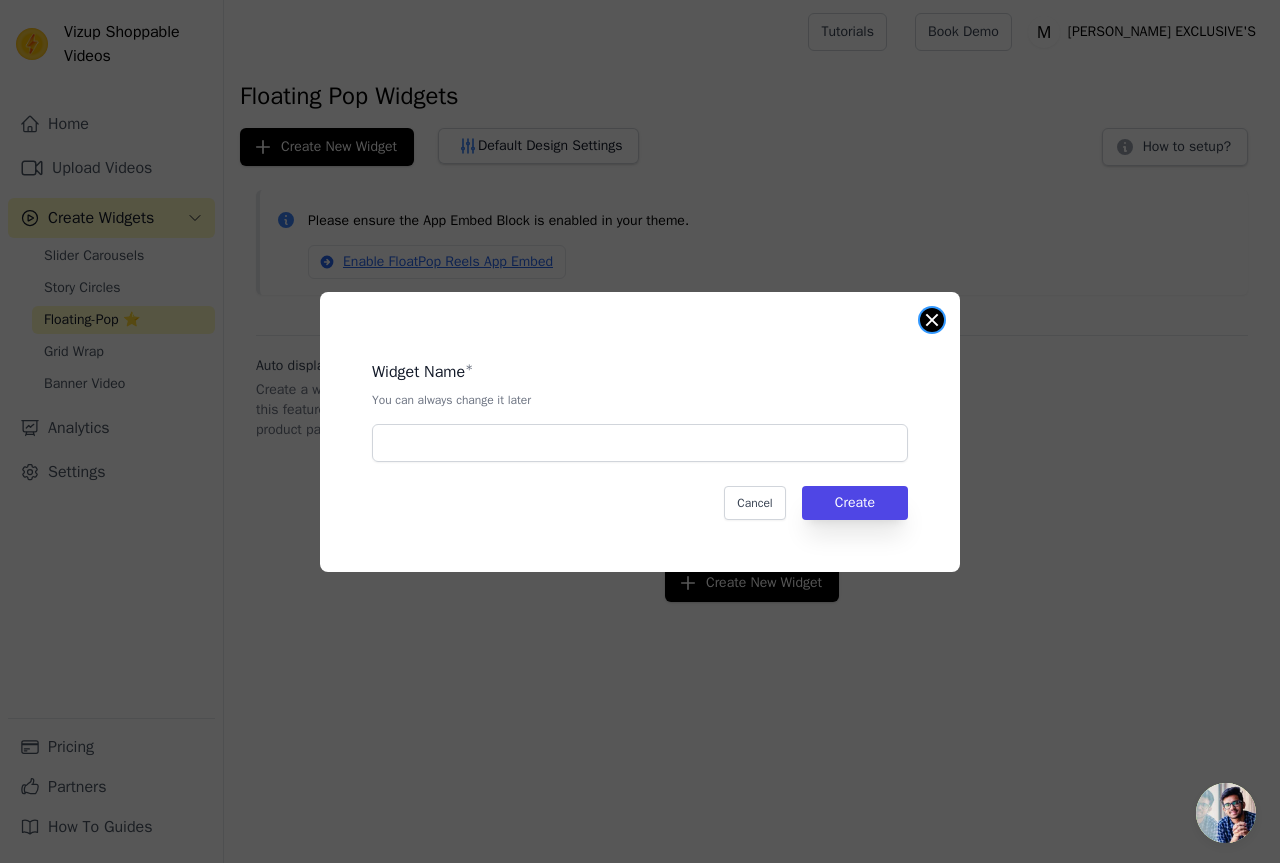 click at bounding box center [932, 320] 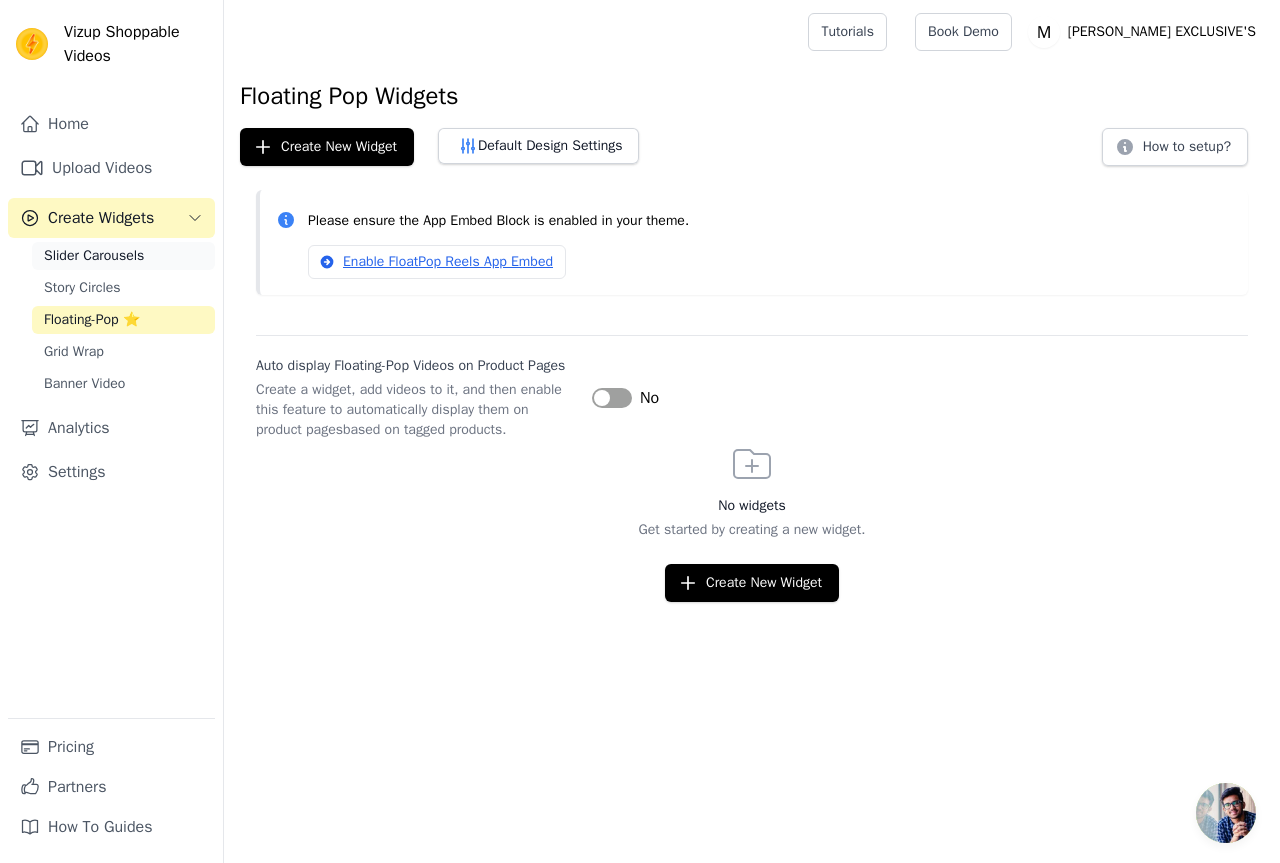 click on "Slider Carousels" at bounding box center [123, 256] 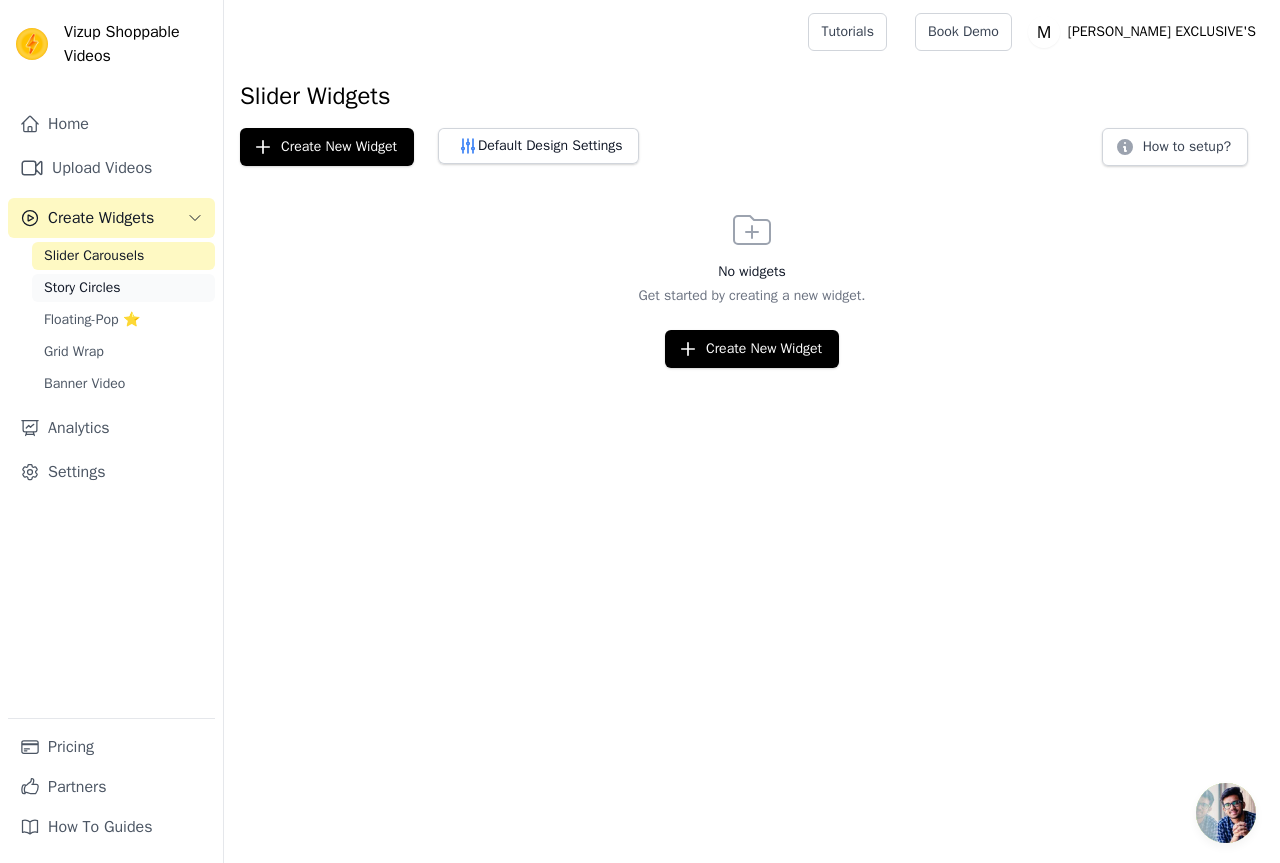 click on "Story Circles" at bounding box center (123, 288) 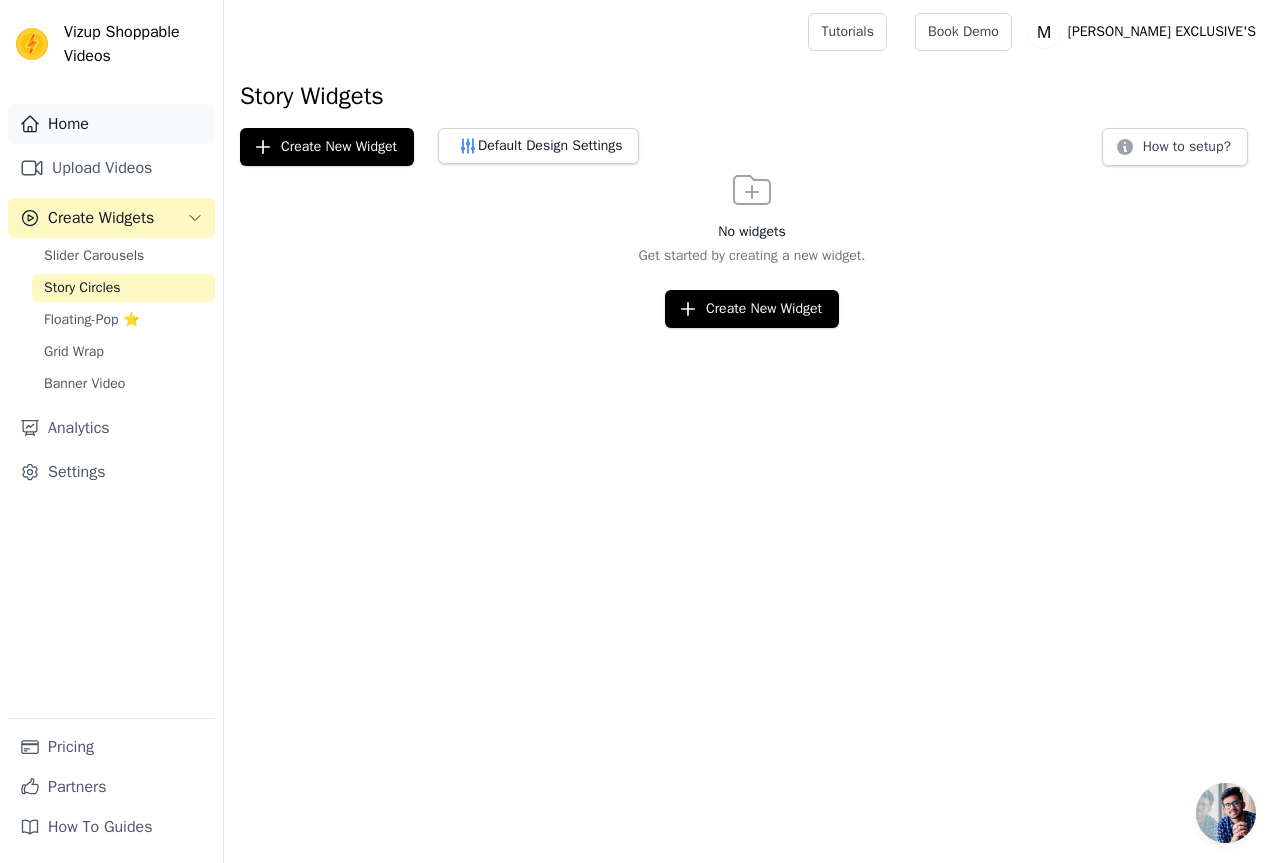 click on "Home" at bounding box center (111, 124) 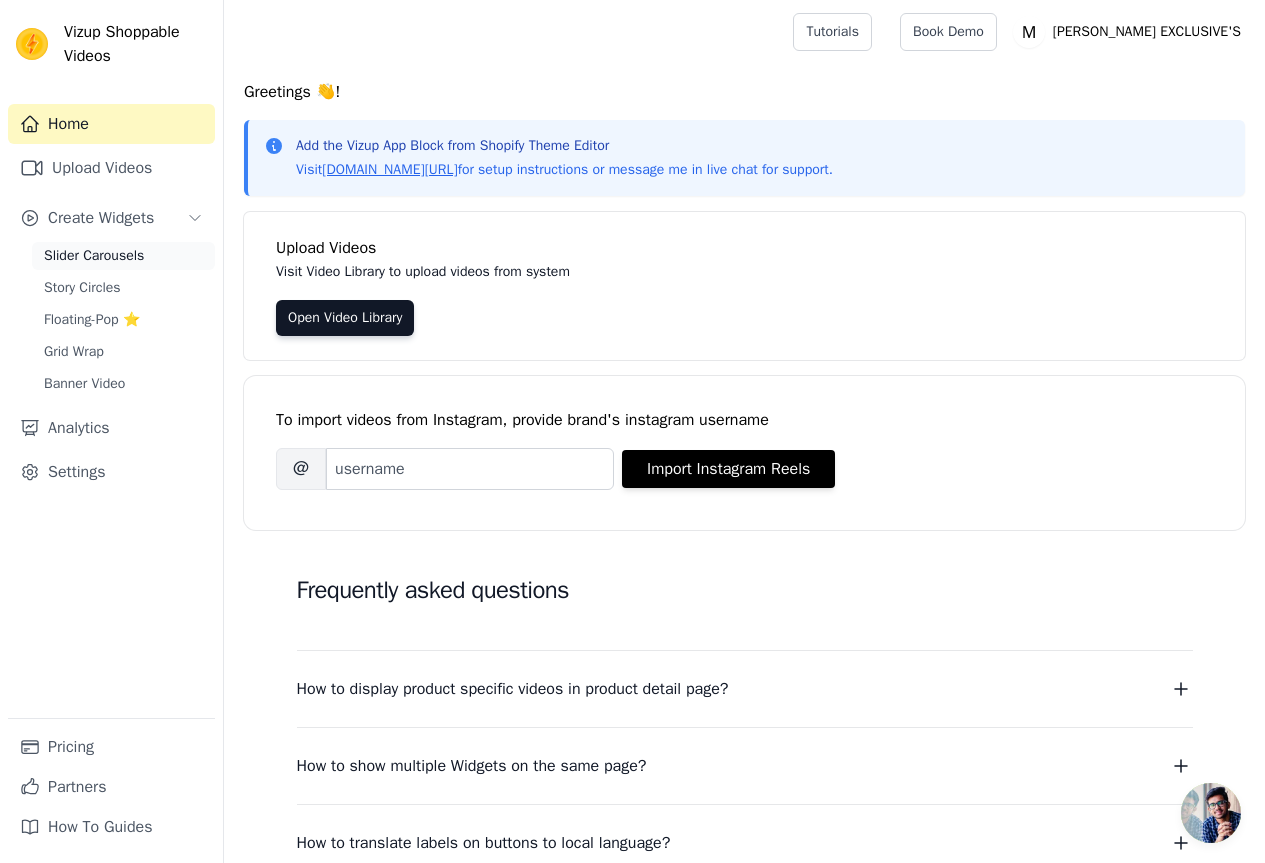 click on "Slider Carousels" at bounding box center [123, 256] 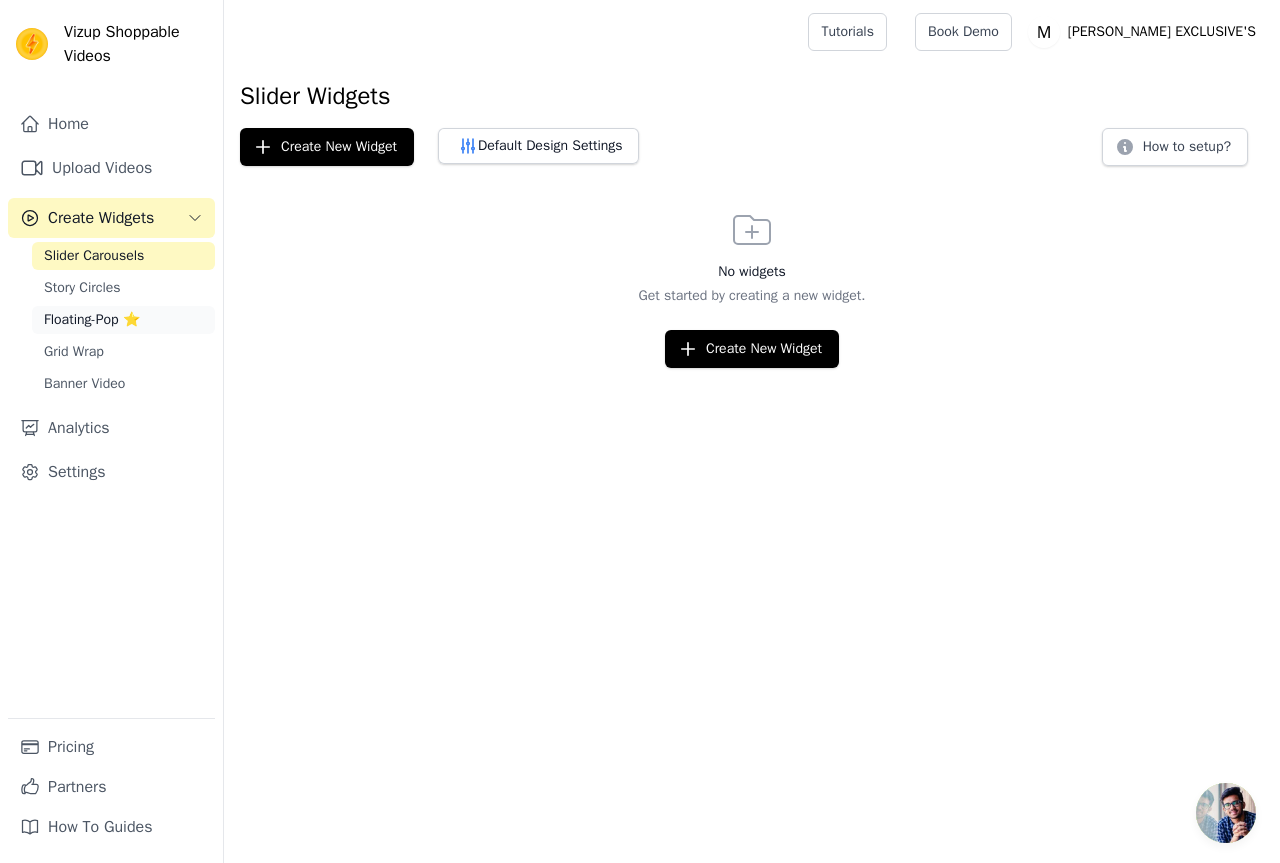 click on "Floating-Pop ⭐" at bounding box center (92, 320) 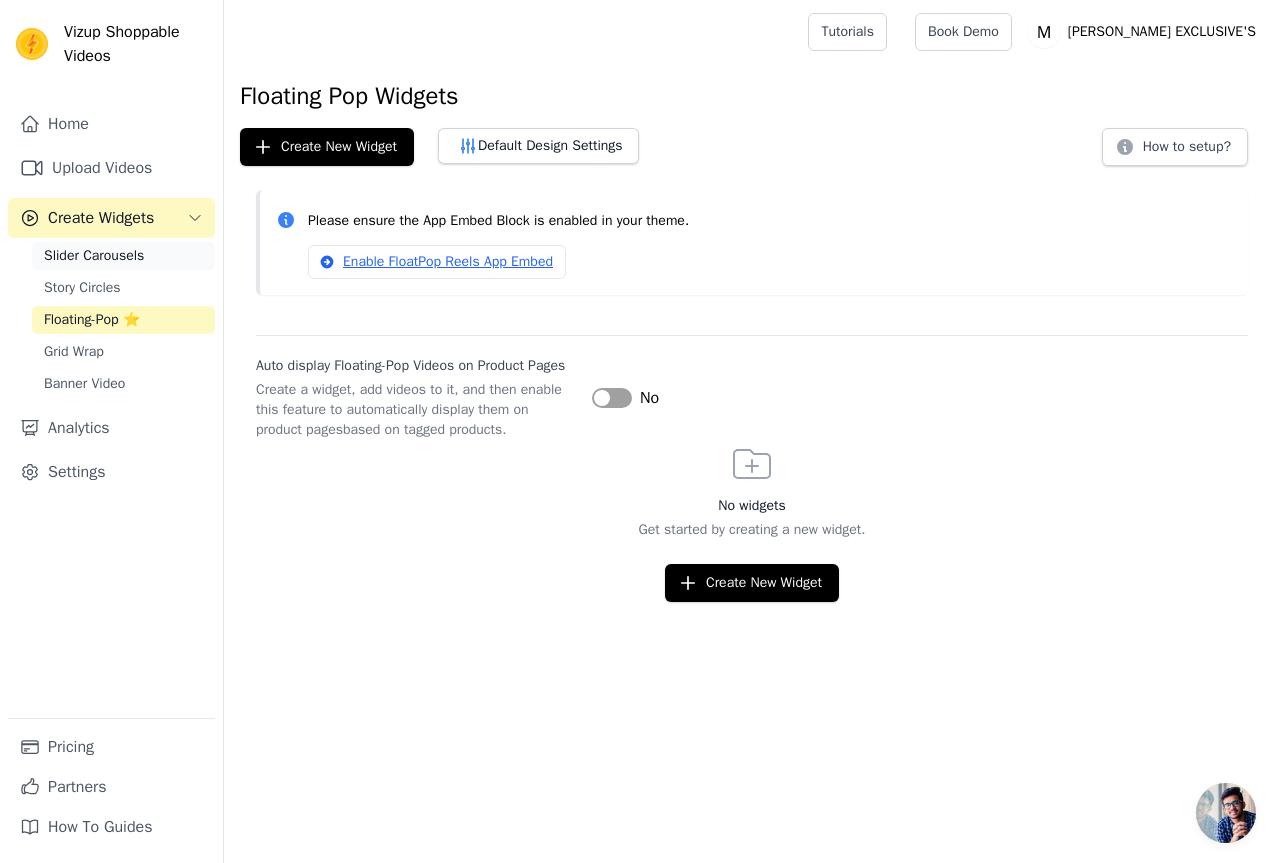 click on "Slider Carousels" at bounding box center [123, 256] 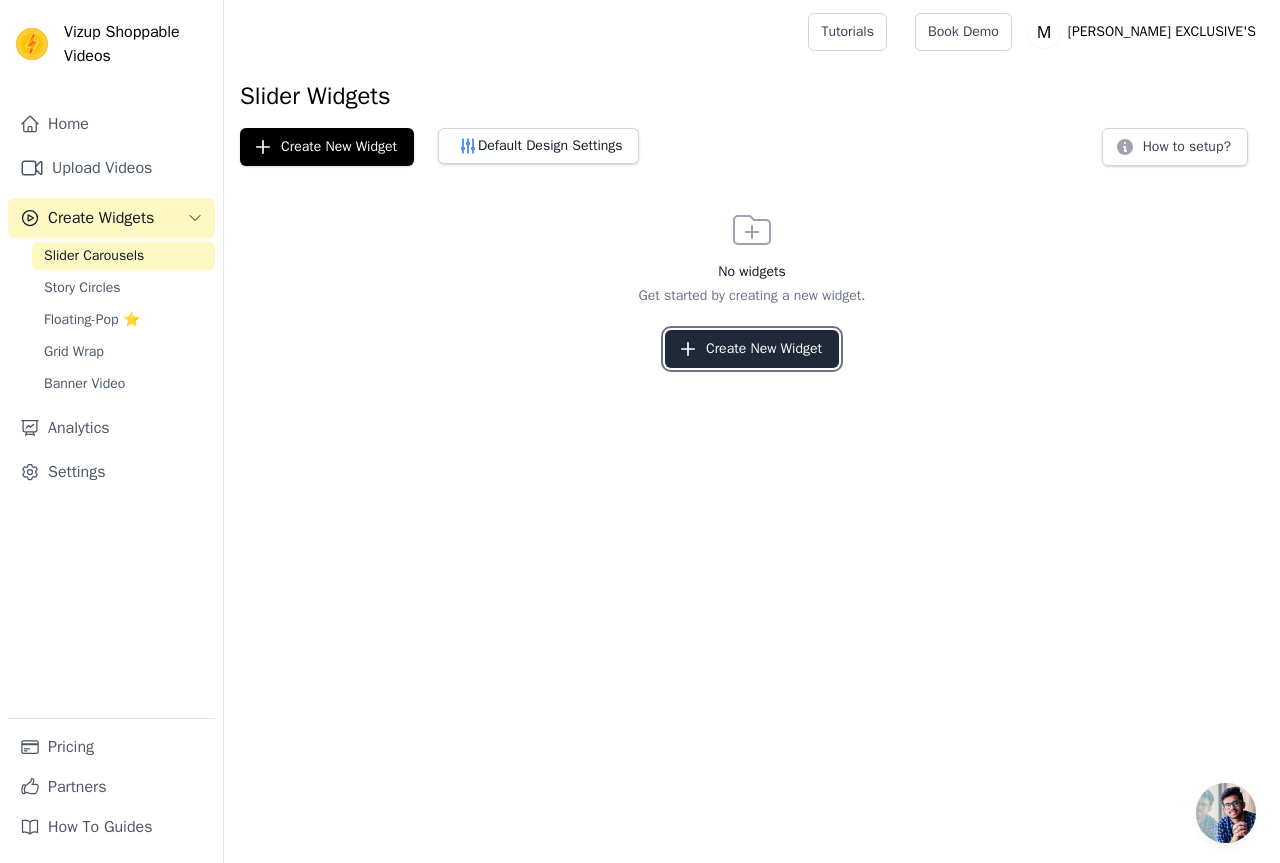 click on "Create New Widget" at bounding box center (752, 349) 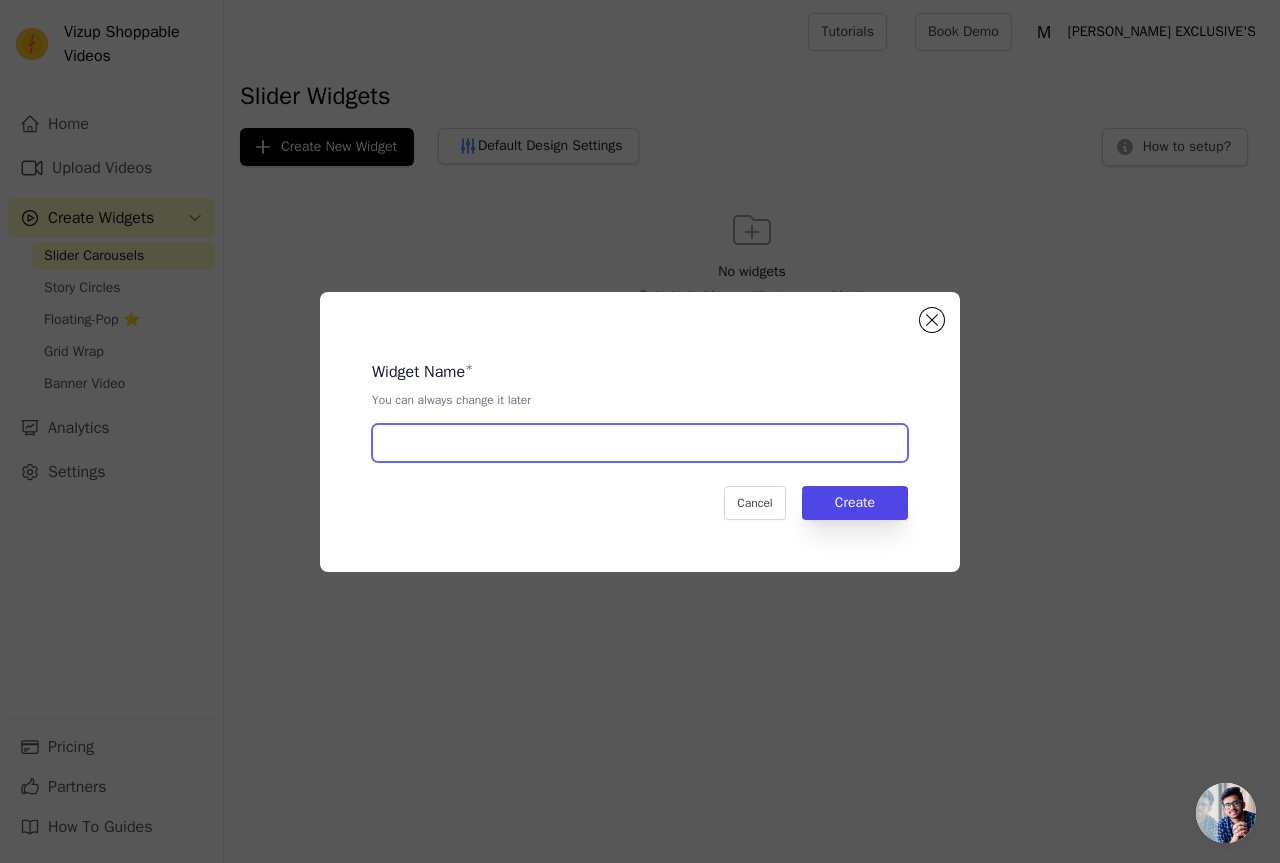 click at bounding box center (640, 443) 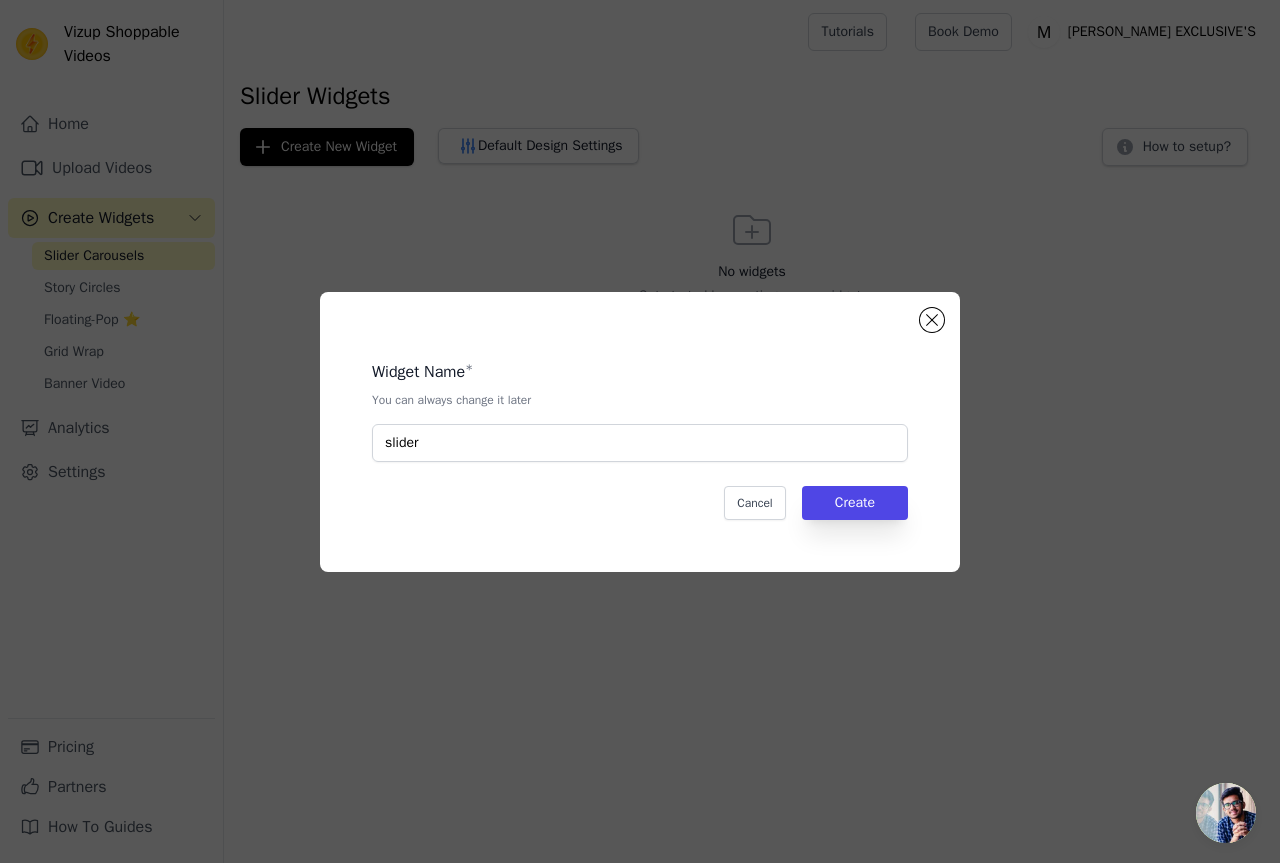 click on "Widget Name   *   You can always change it later   slider     Cancel   Create" at bounding box center [640, 432] 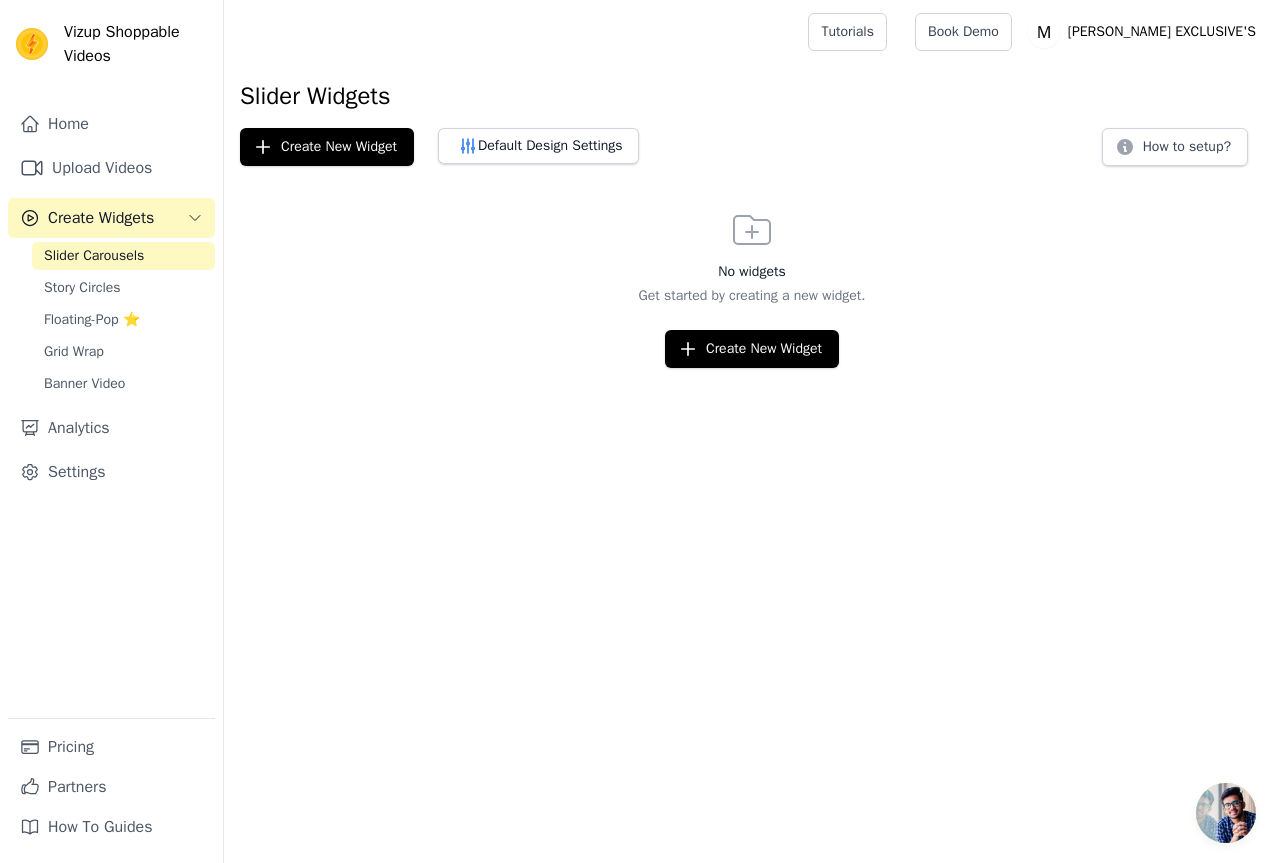 click on "Vizup Shoppable Videos
Home
Upload Videos       Create Widgets     Slider Carousels   Story Circles   Floating-Pop ⭐   Grid Wrap   Banner Video
Analytics
Settings
Pricing
Partners
How To Guides   Open sidebar       Tutorials     Book Demo   Open user menu" at bounding box center [640, 184] 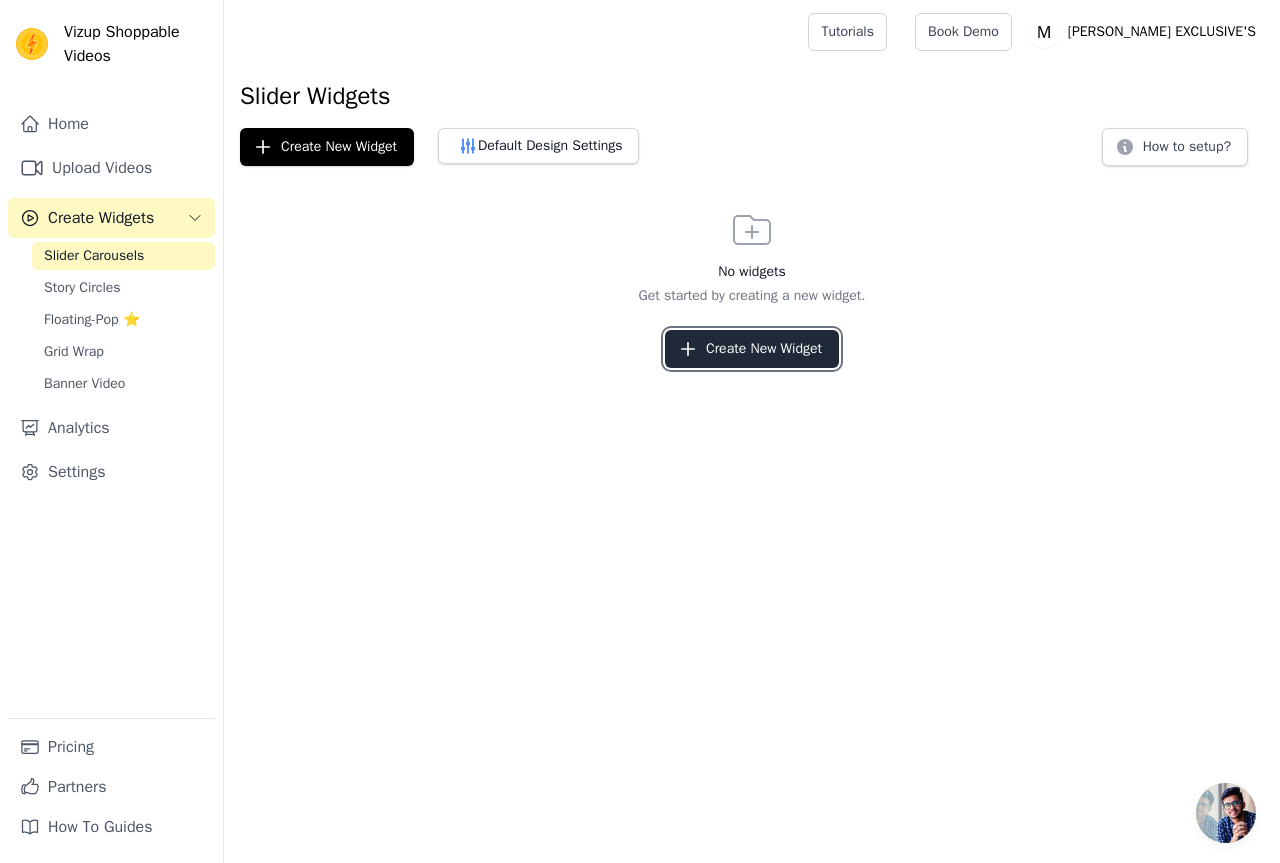 click on "Create New Widget" at bounding box center [752, 349] 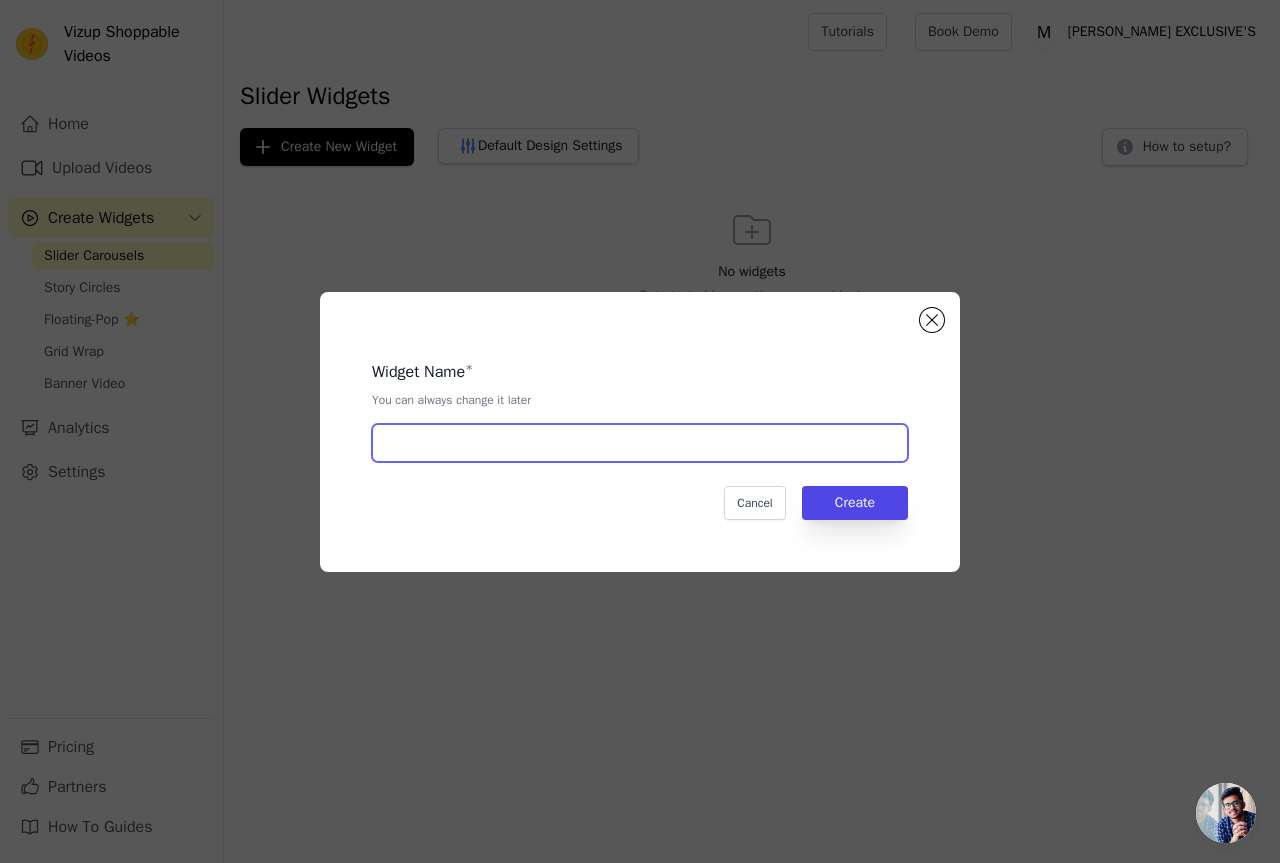 click at bounding box center (640, 443) 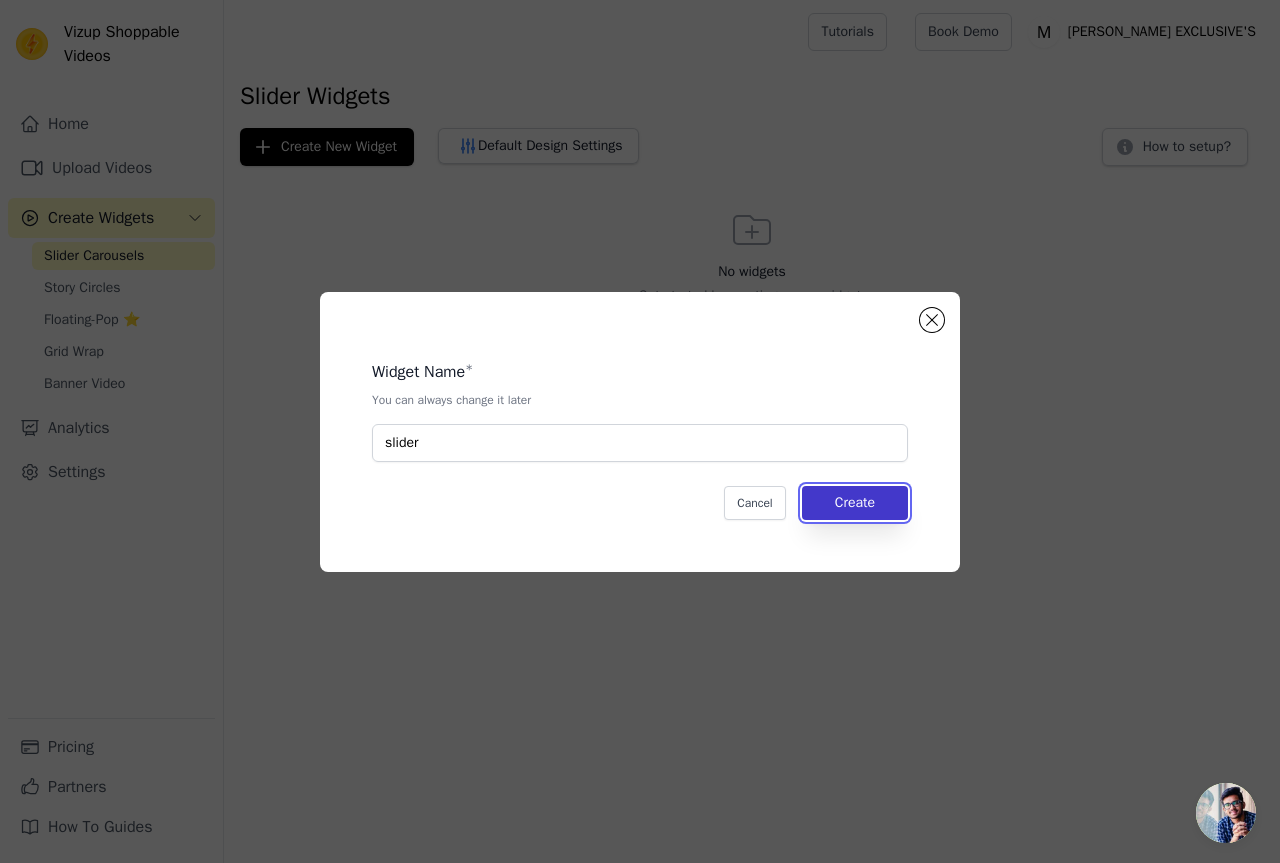click on "Create" at bounding box center (855, 503) 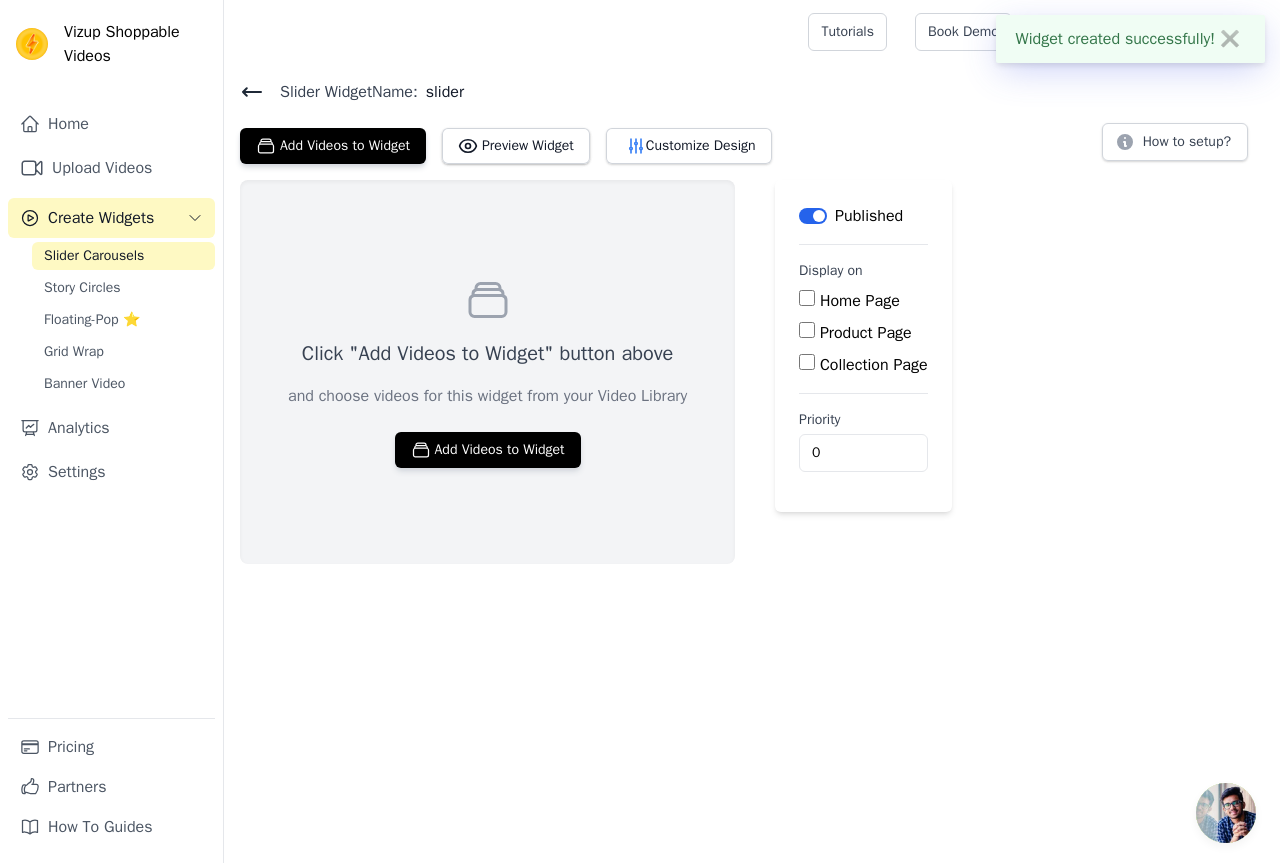click on "Home Page" at bounding box center (863, 301) 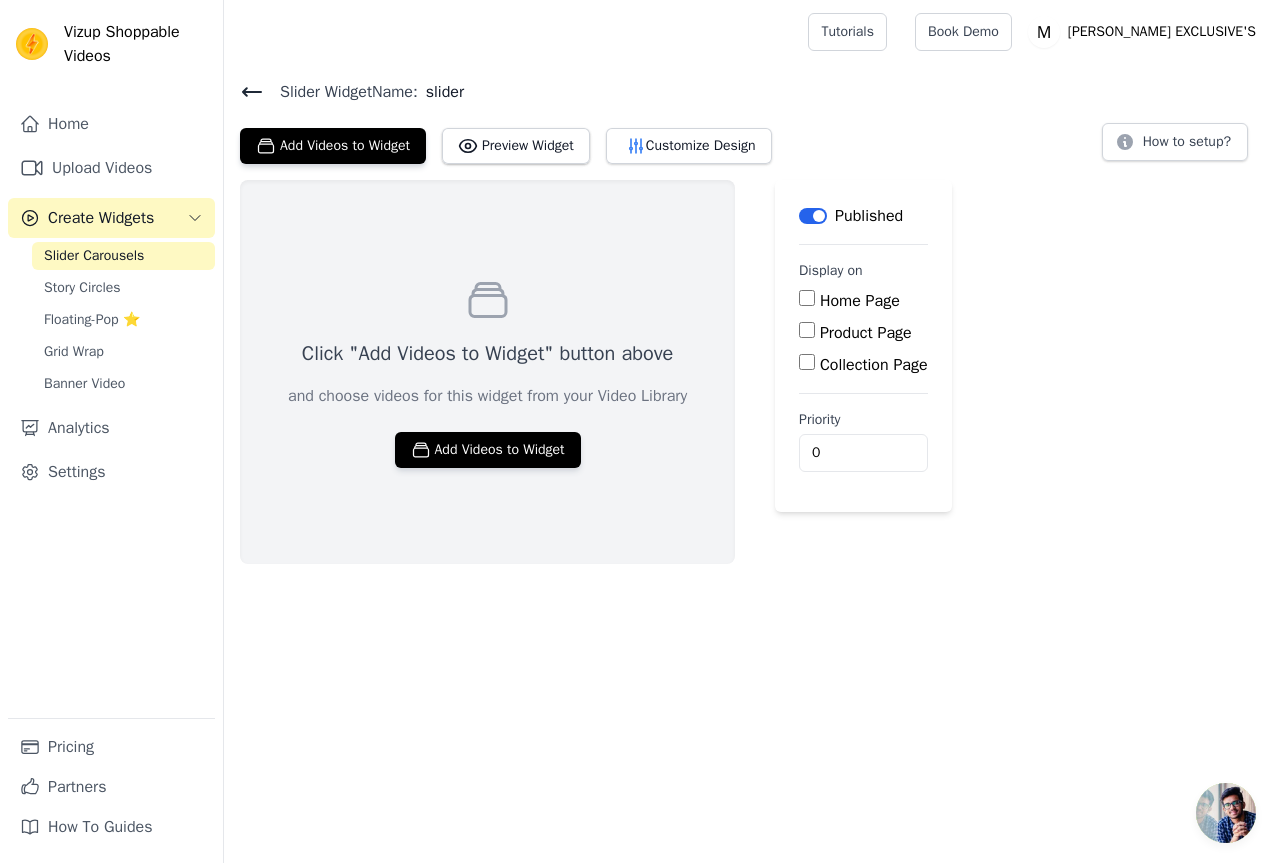 click on "Home Page" at bounding box center [807, 298] 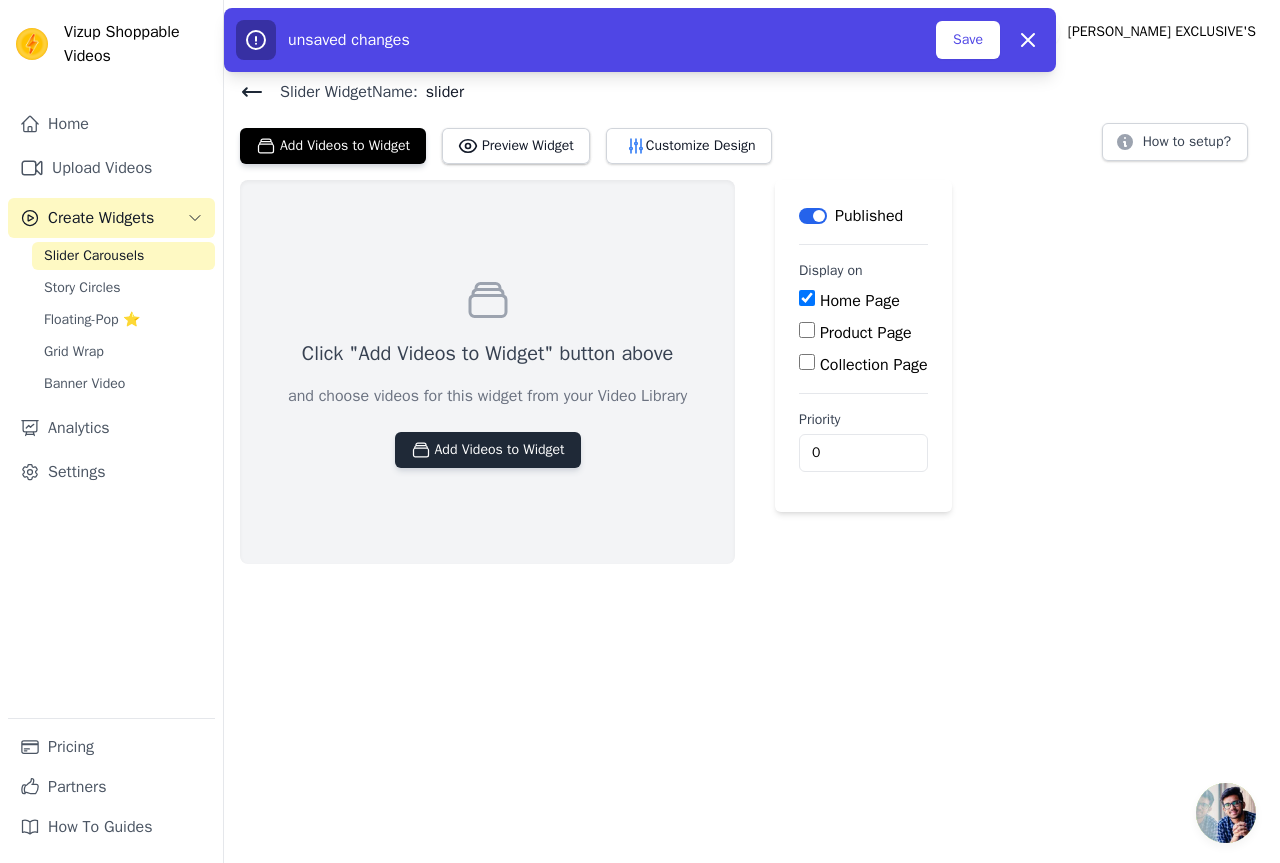 click on "Add Videos to Widget" at bounding box center (488, 450) 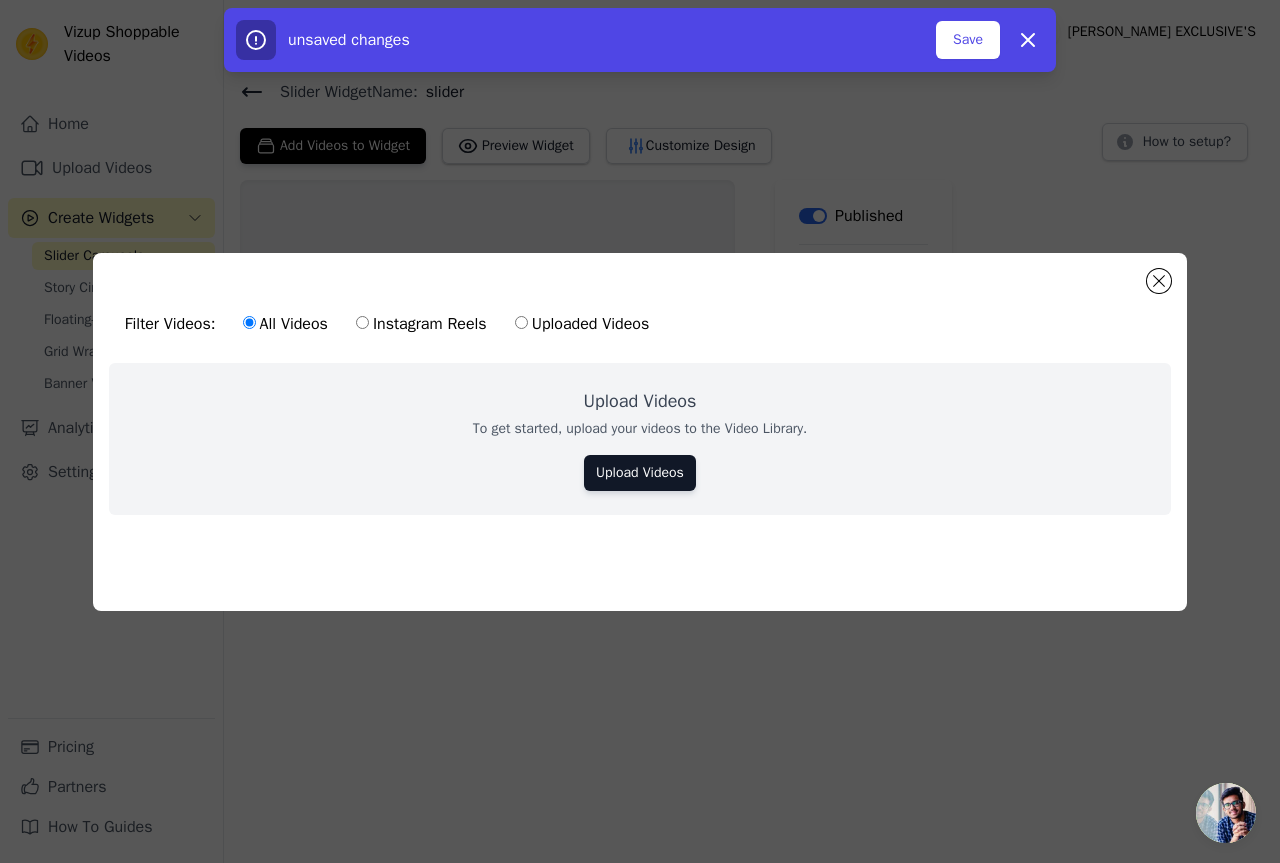 click on "Upload Videos   To get started, upload your videos to the Video Library.   Upload Videos" at bounding box center (640, 439) 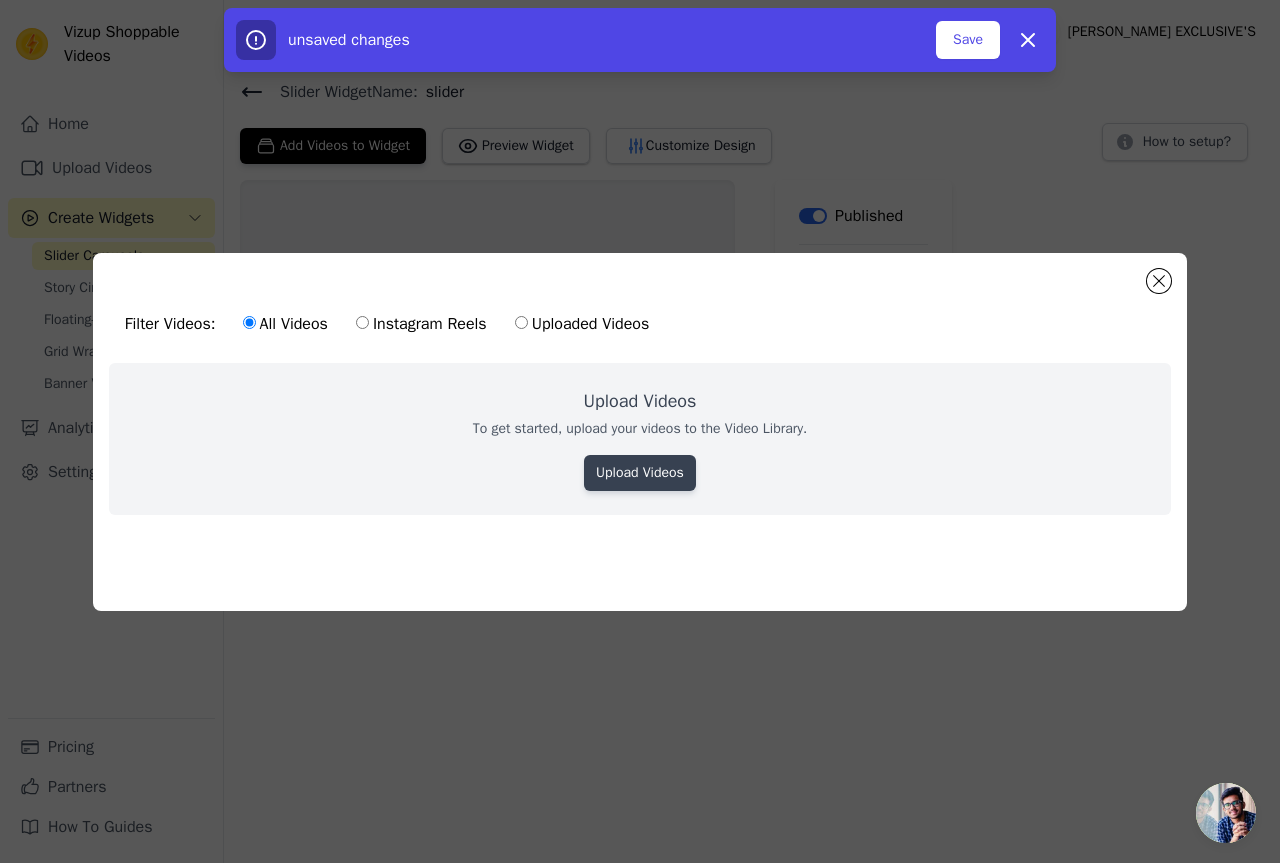 click on "Upload Videos" at bounding box center [640, 473] 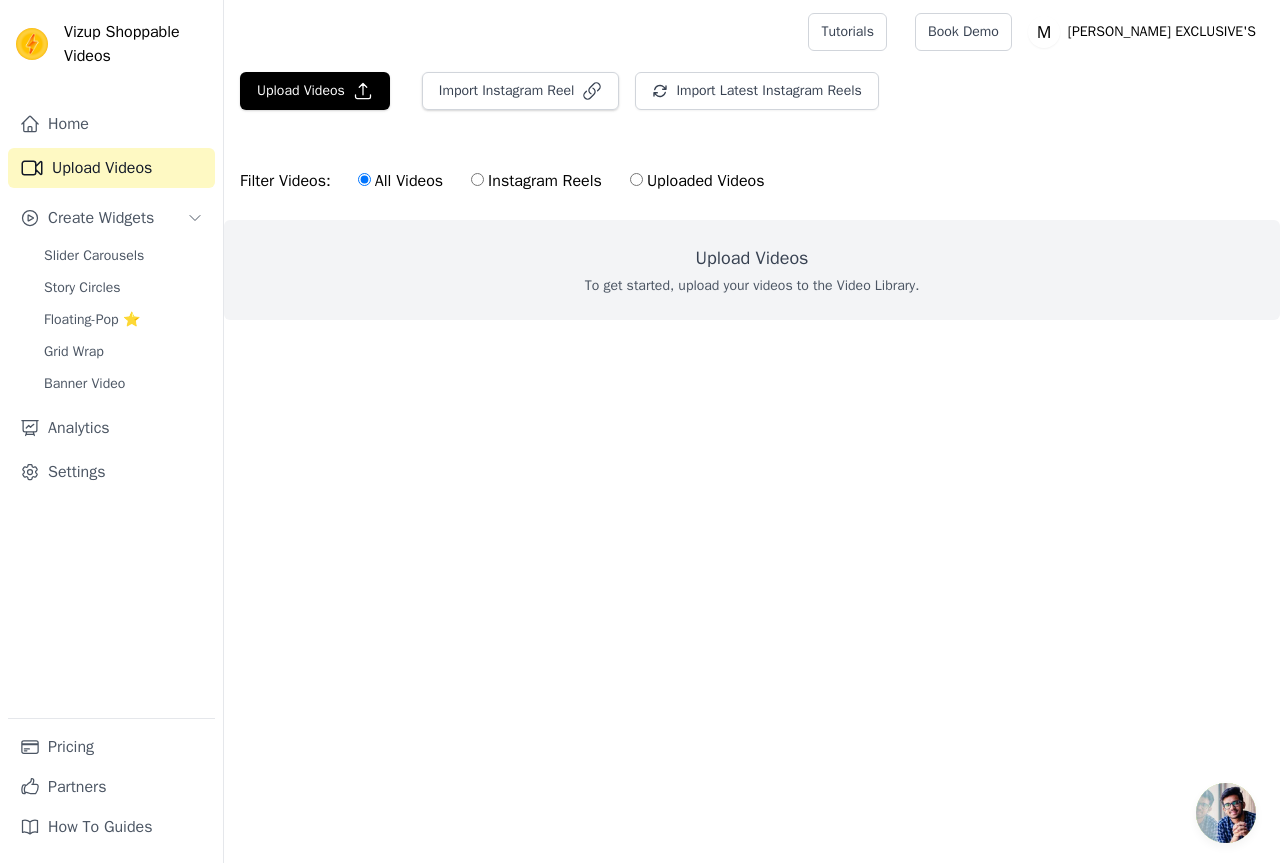 click on "To get started, upload your videos to the Video Library." at bounding box center (752, 286) 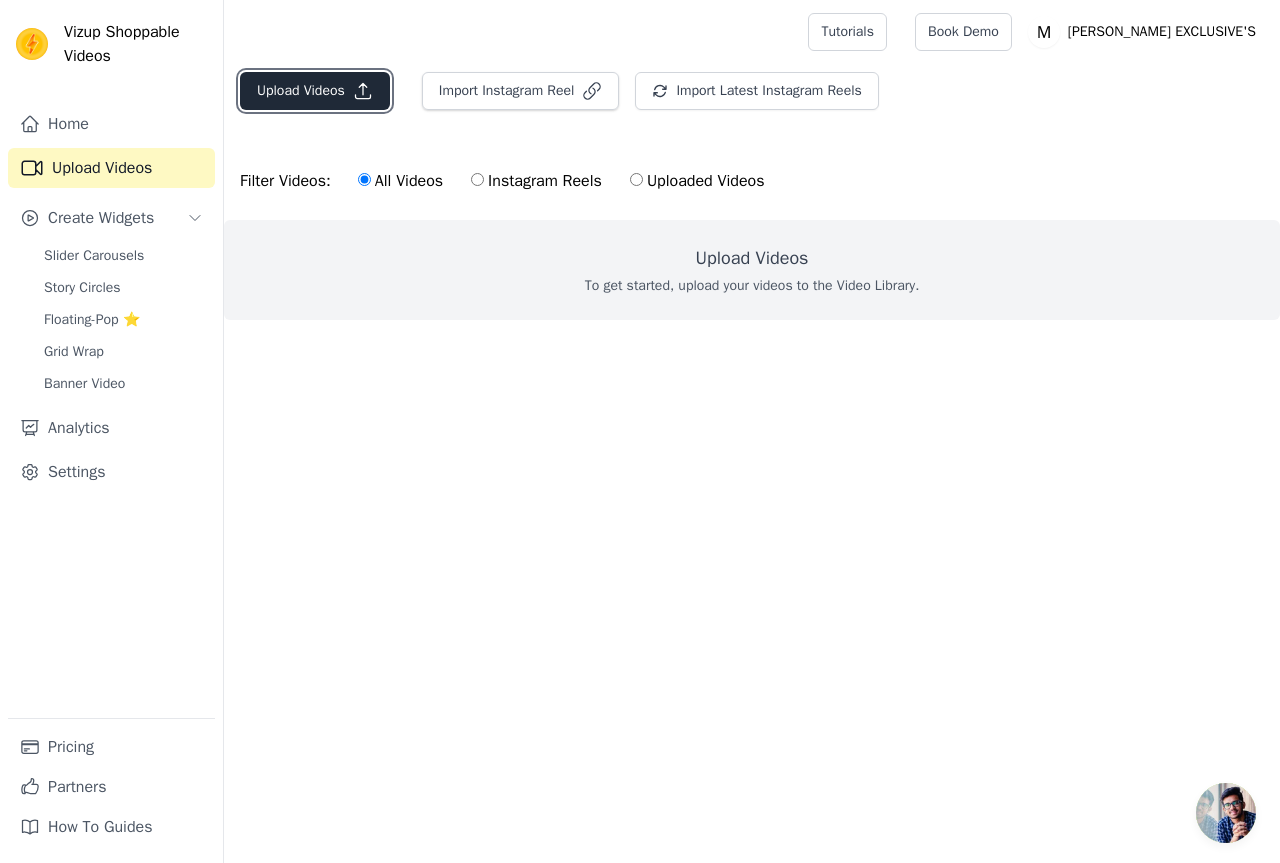click on "Upload Videos" at bounding box center [315, 91] 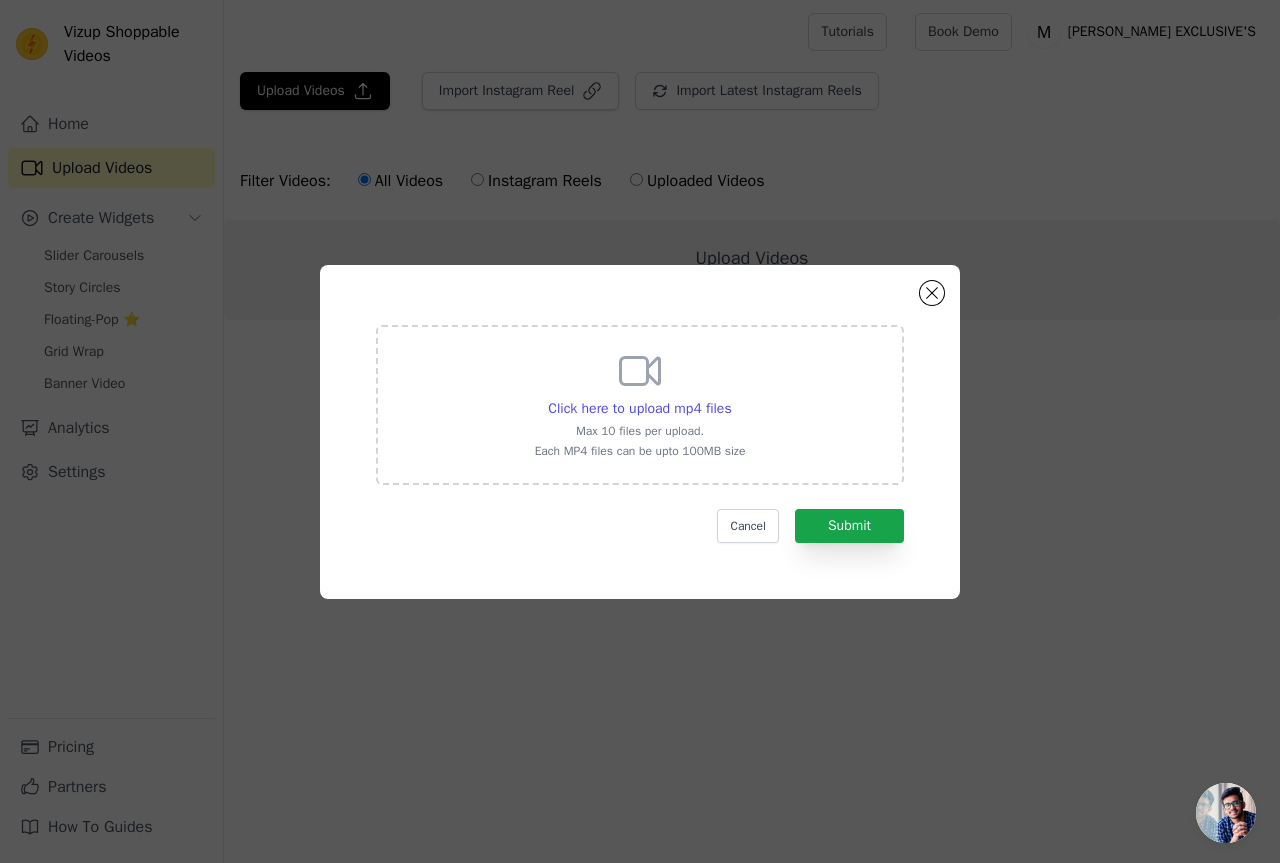 click 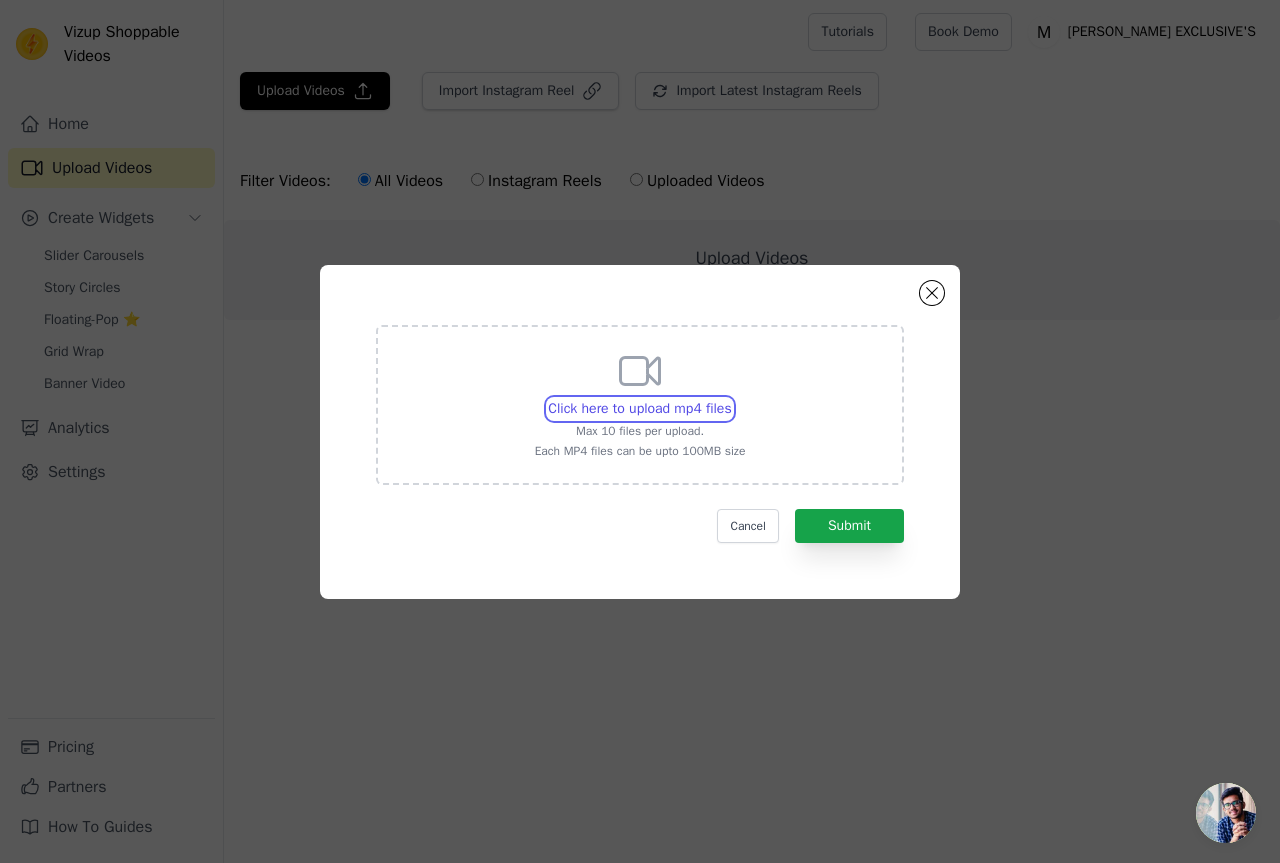 type on "C:\fakepath\Blue Animated Video [DATE][DATE] Sale Mobile Banner Ad.mp4" 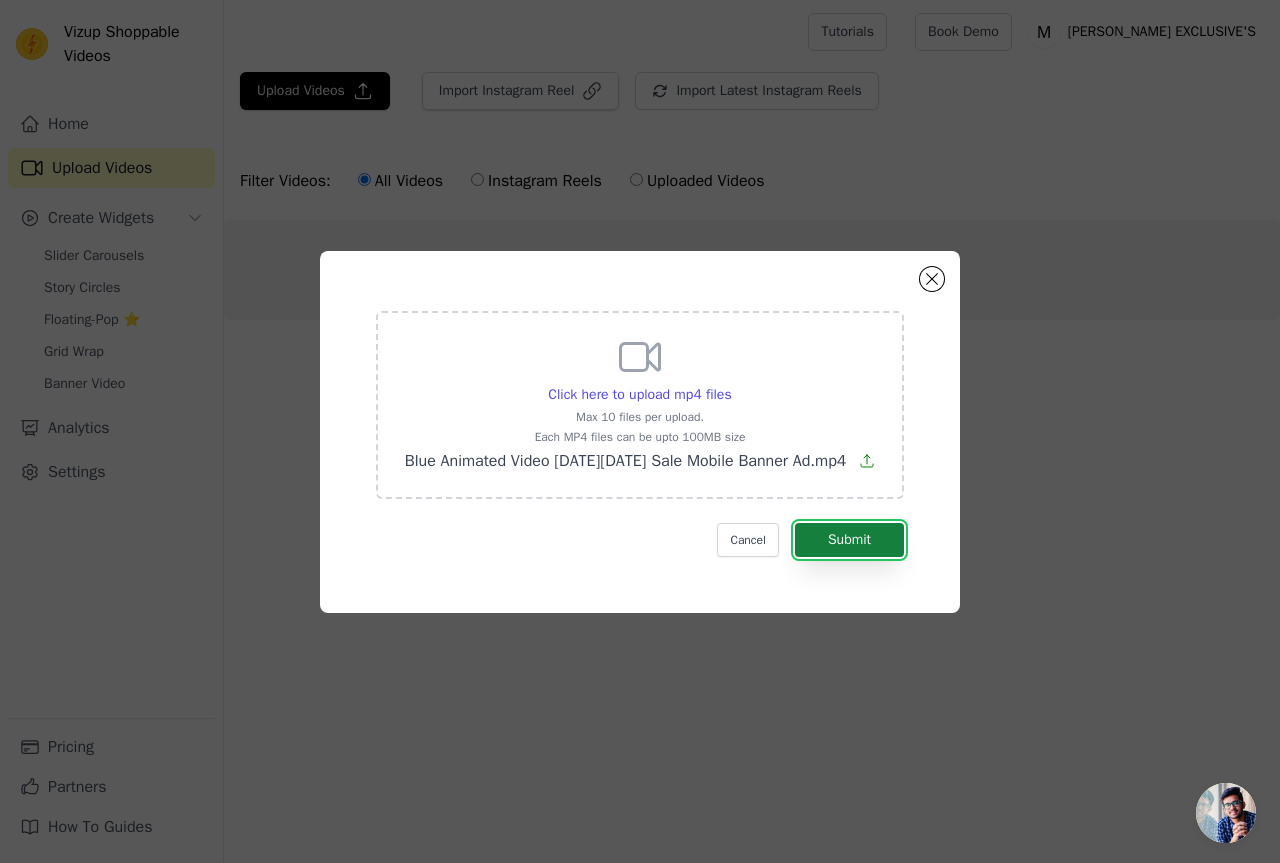 click on "Submit" at bounding box center [849, 540] 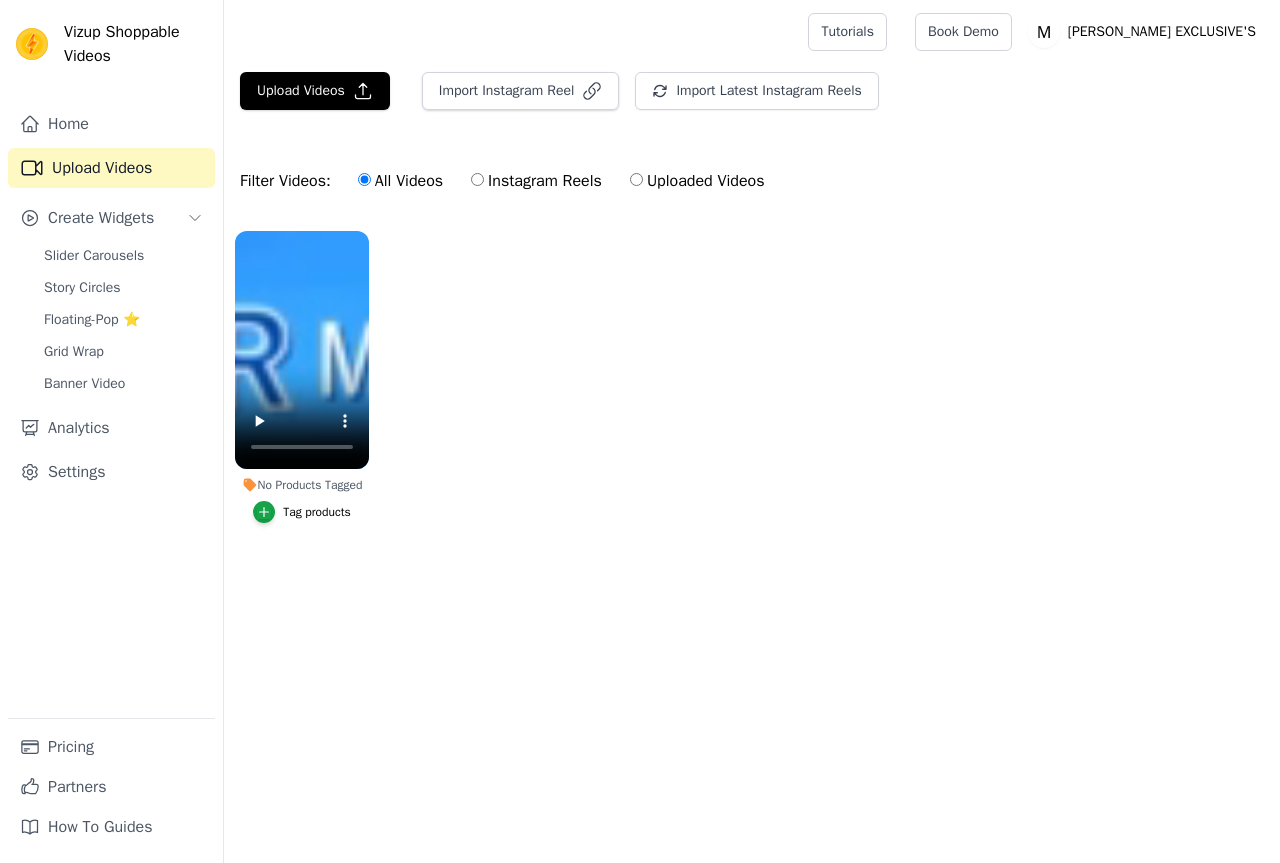 scroll, scrollTop: 0, scrollLeft: 0, axis: both 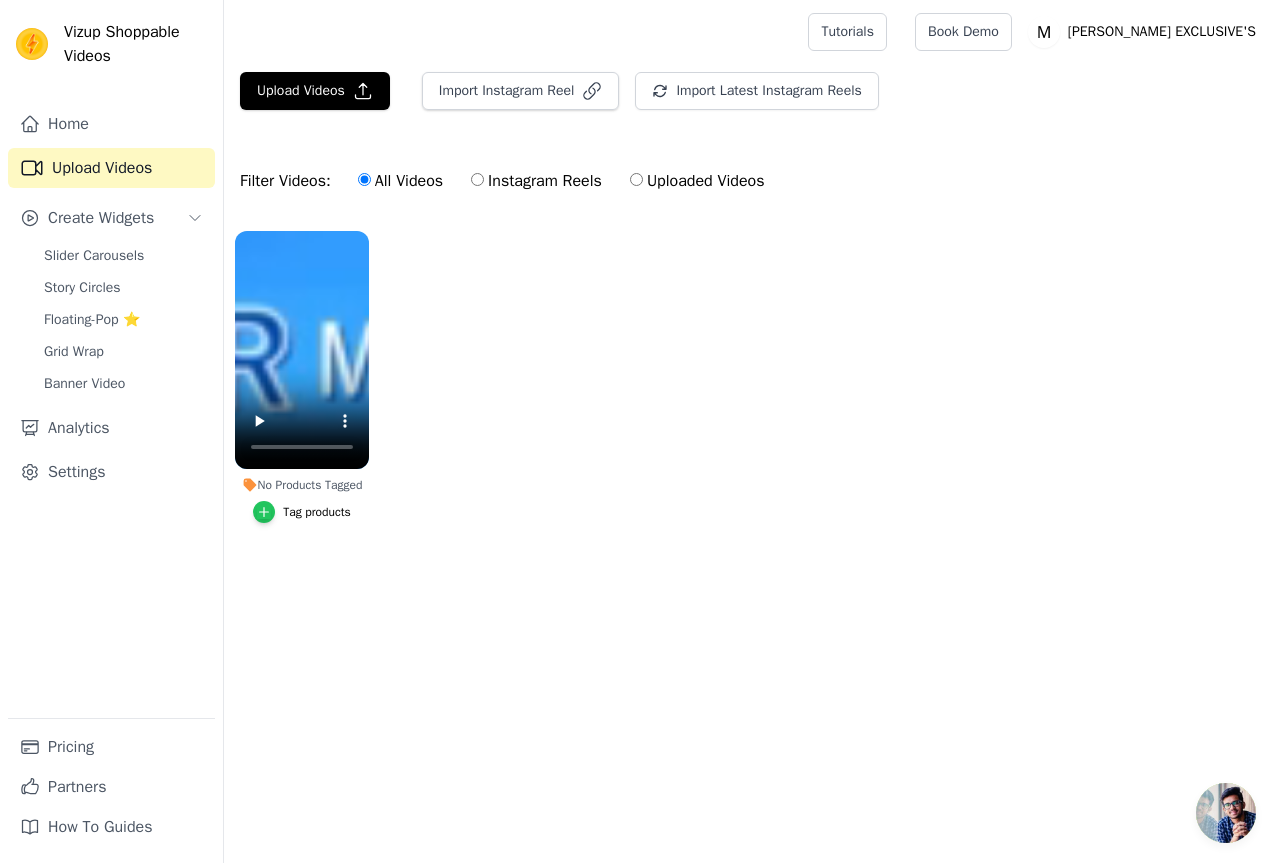 click 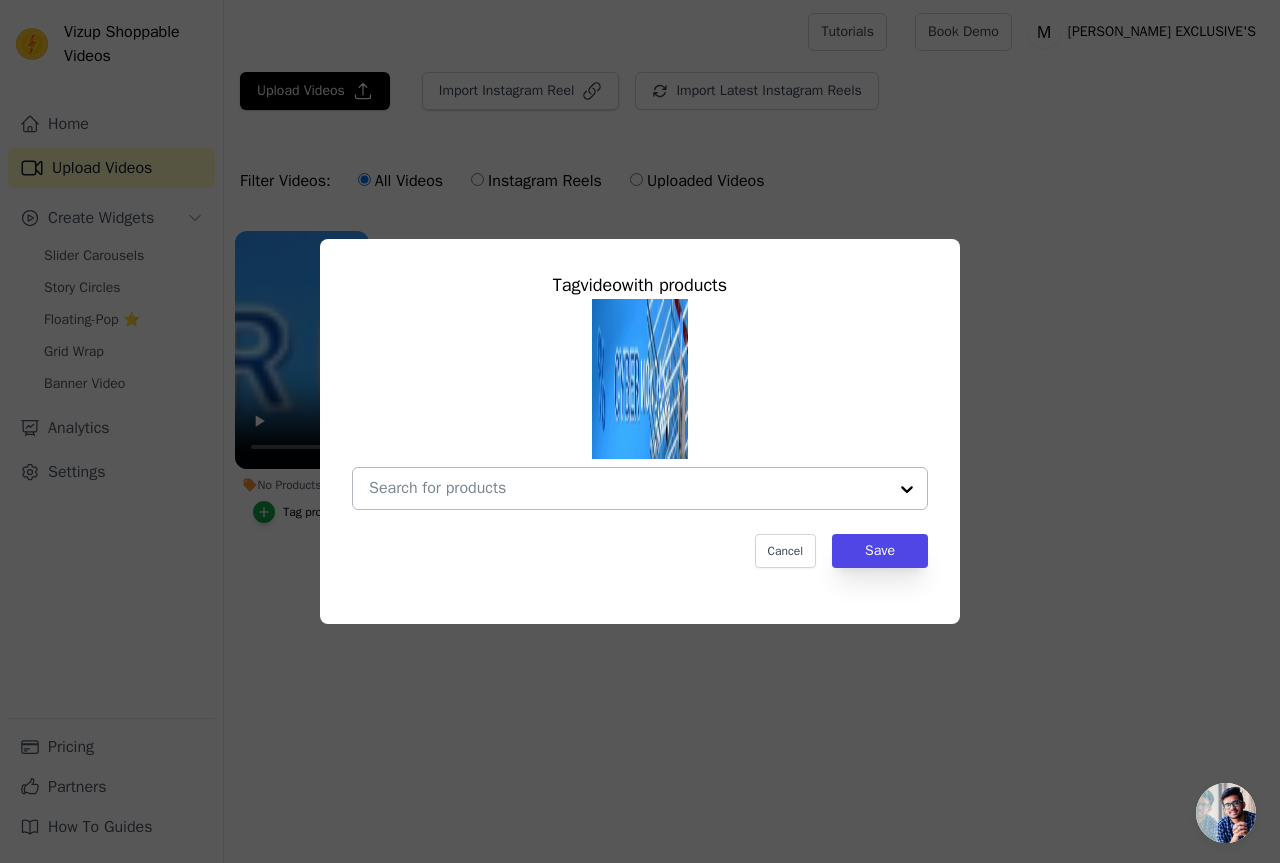 click at bounding box center (907, 488) 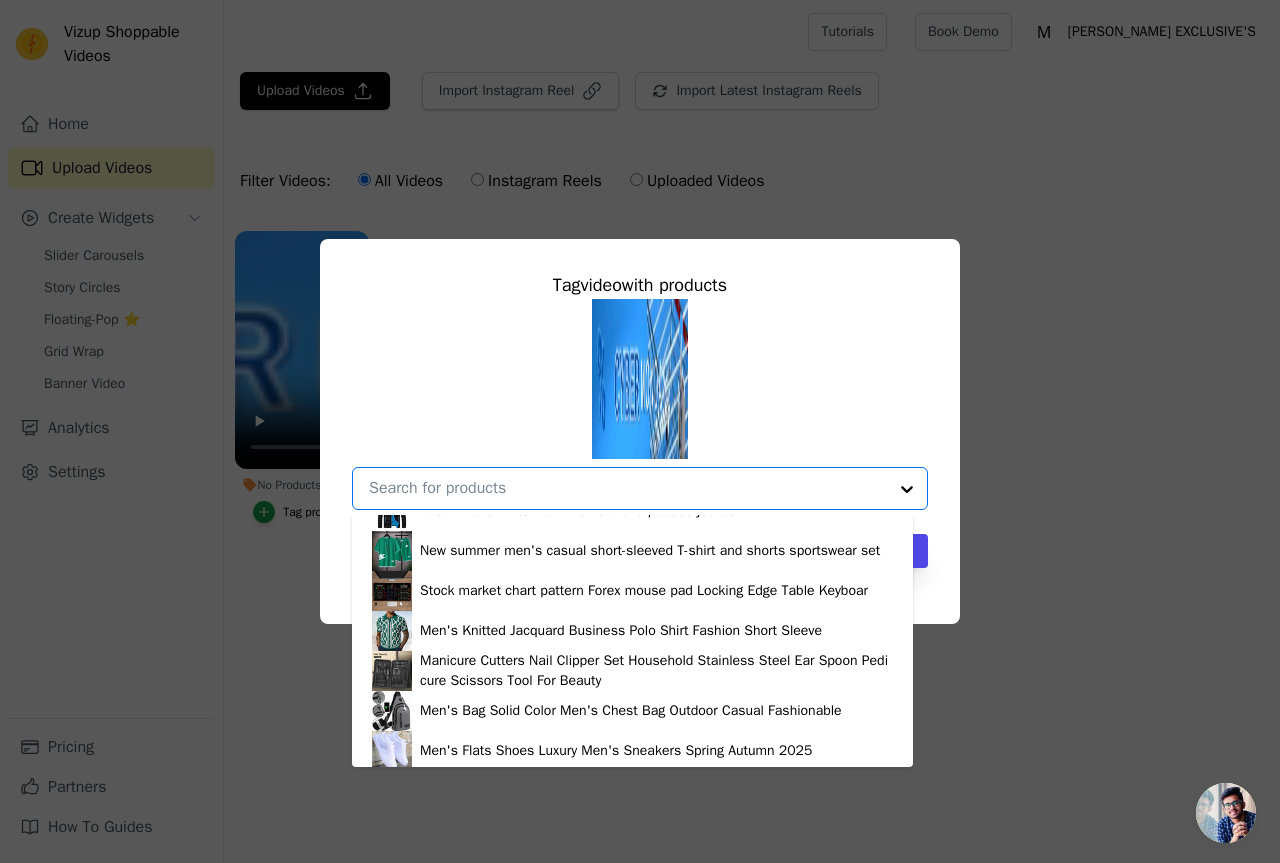 scroll, scrollTop: 0, scrollLeft: 0, axis: both 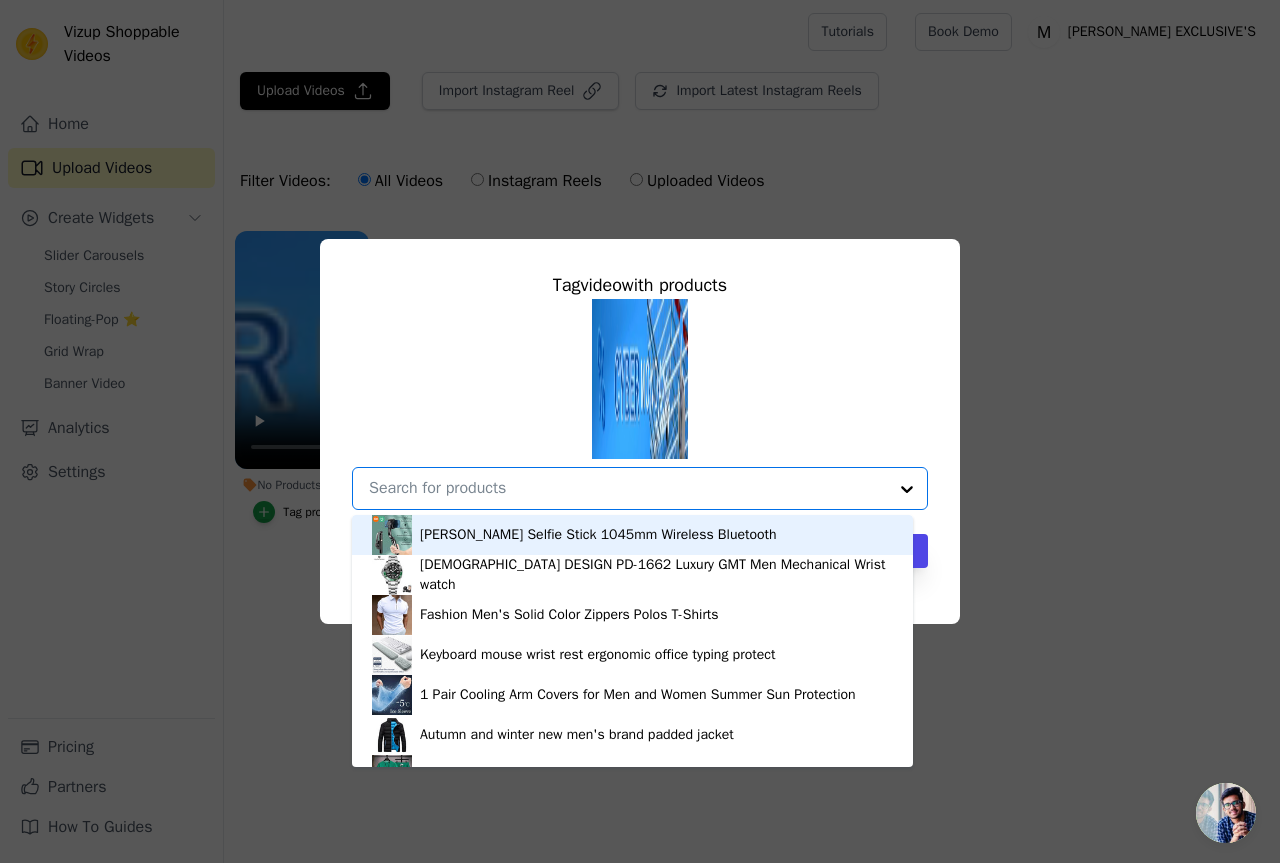 click on "Xiaomi Mijia Selfie Stick 1045mm Wireless Bluetooth" at bounding box center (598, 535) 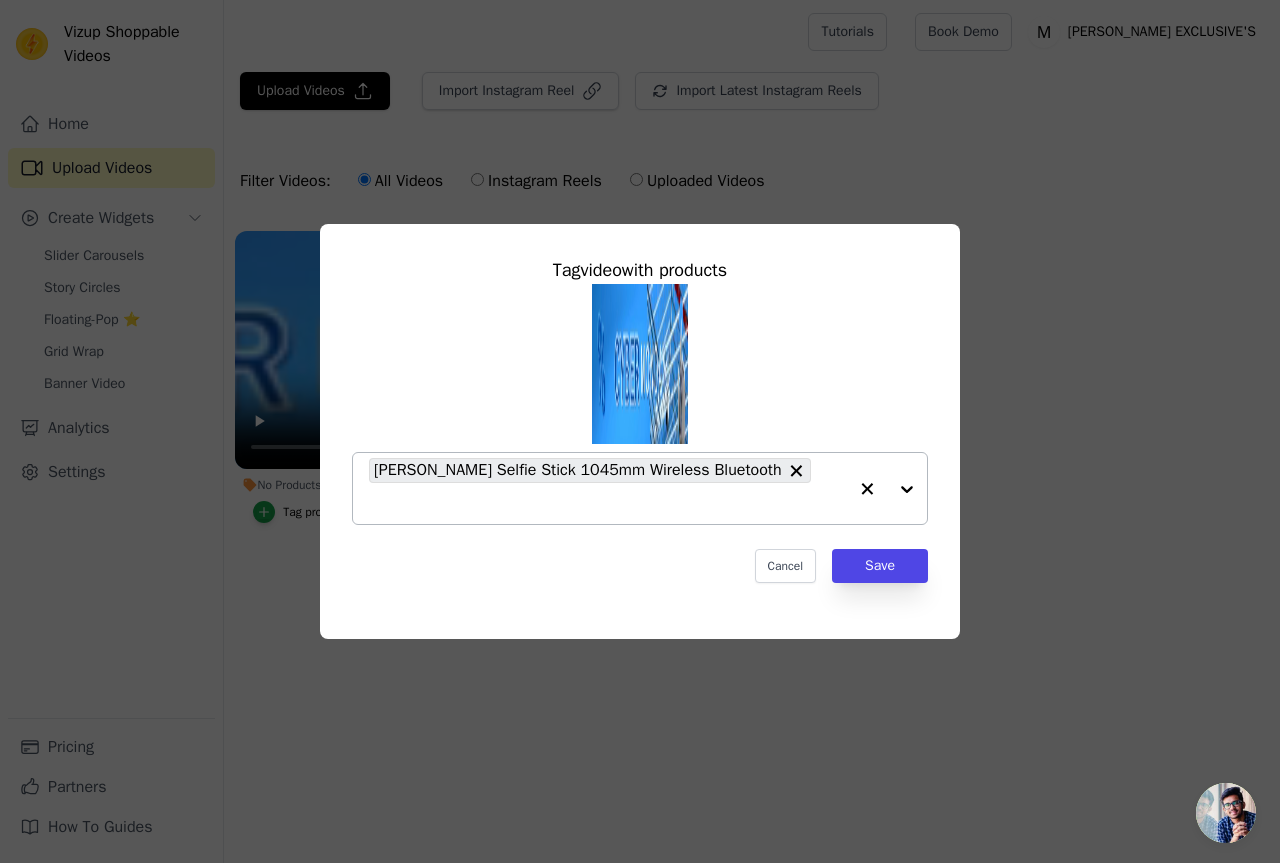 click at bounding box center [887, 488] 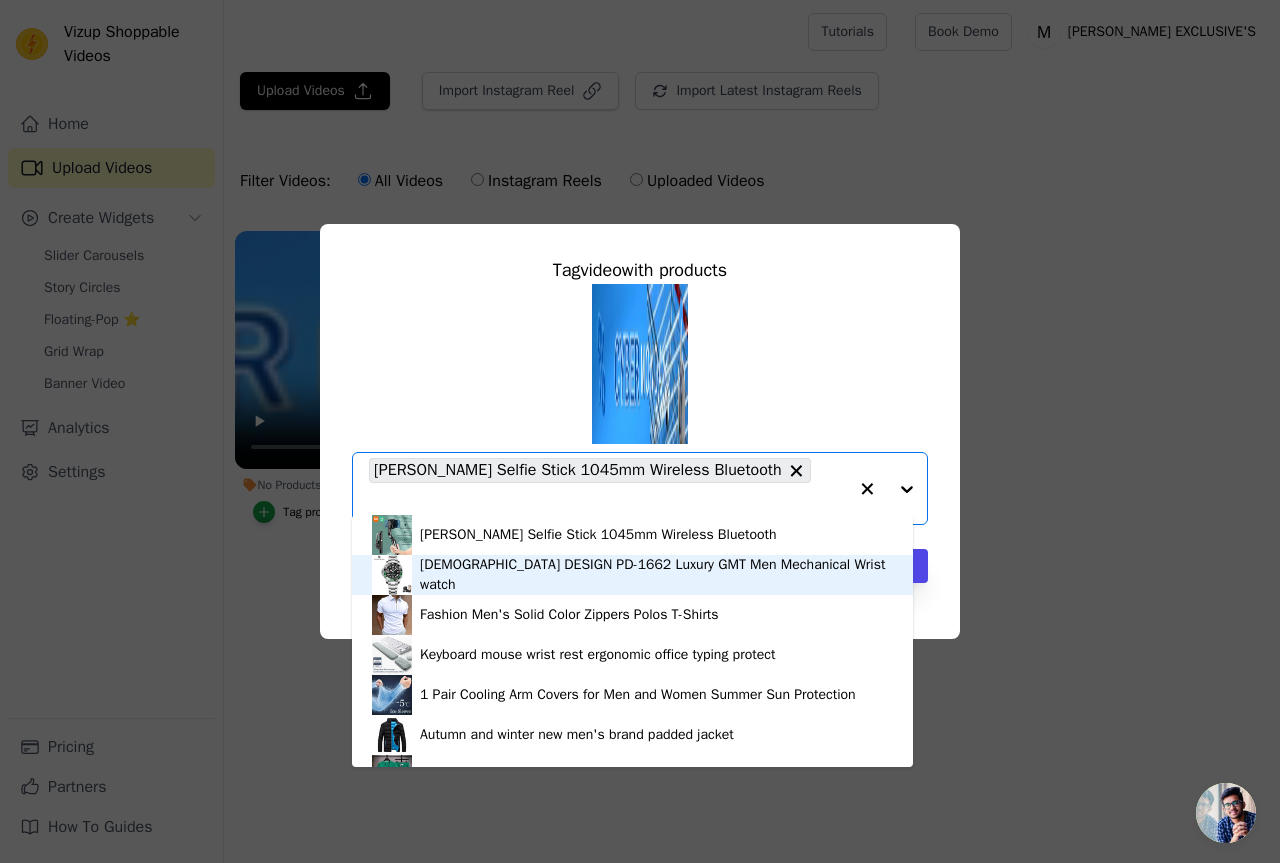click on "PAGANI DESIGN PD-1662 Luxury GMT Men Mechanical Wristwatch" at bounding box center (656, 575) 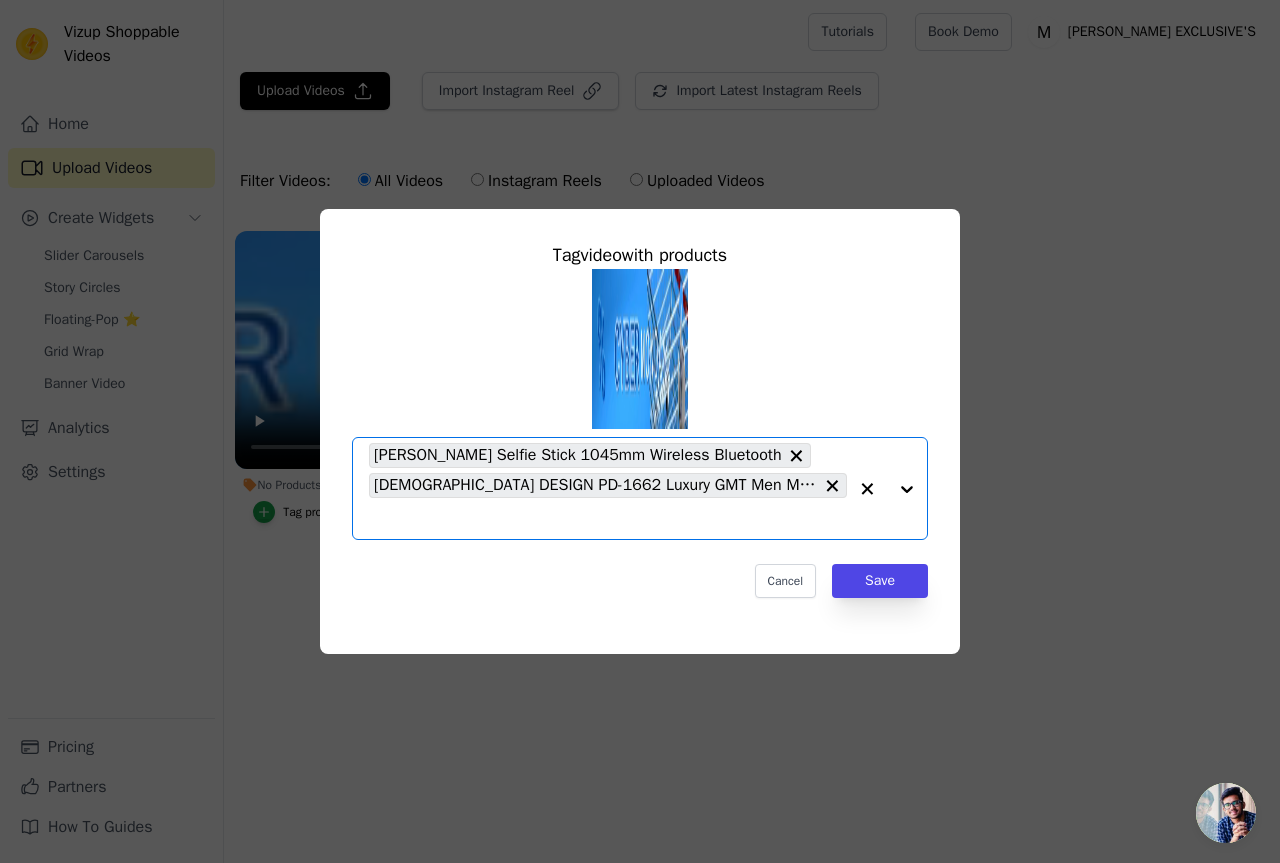 click at bounding box center (887, 488) 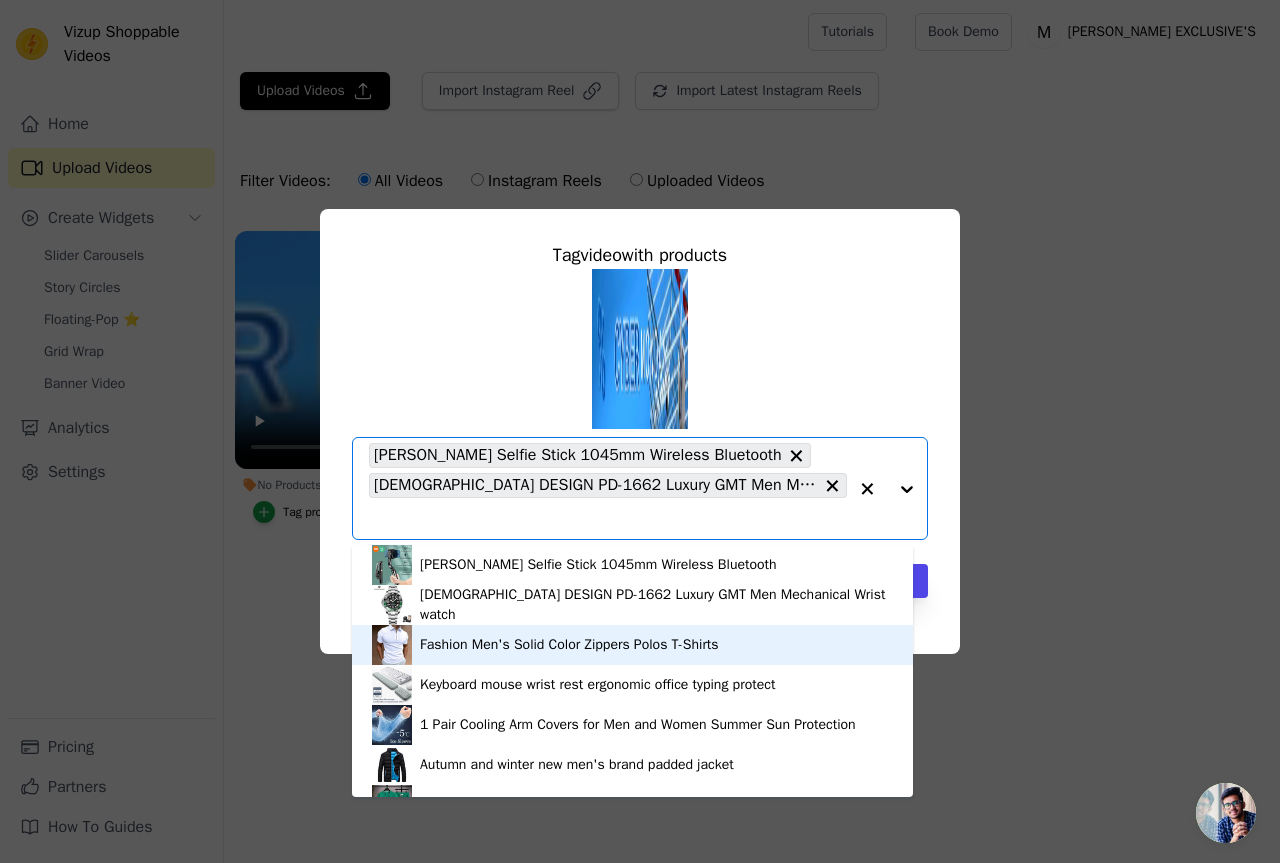 click on "Fashion Men's Solid Color Zippers Polos T-Shirts" at bounding box center [632, 645] 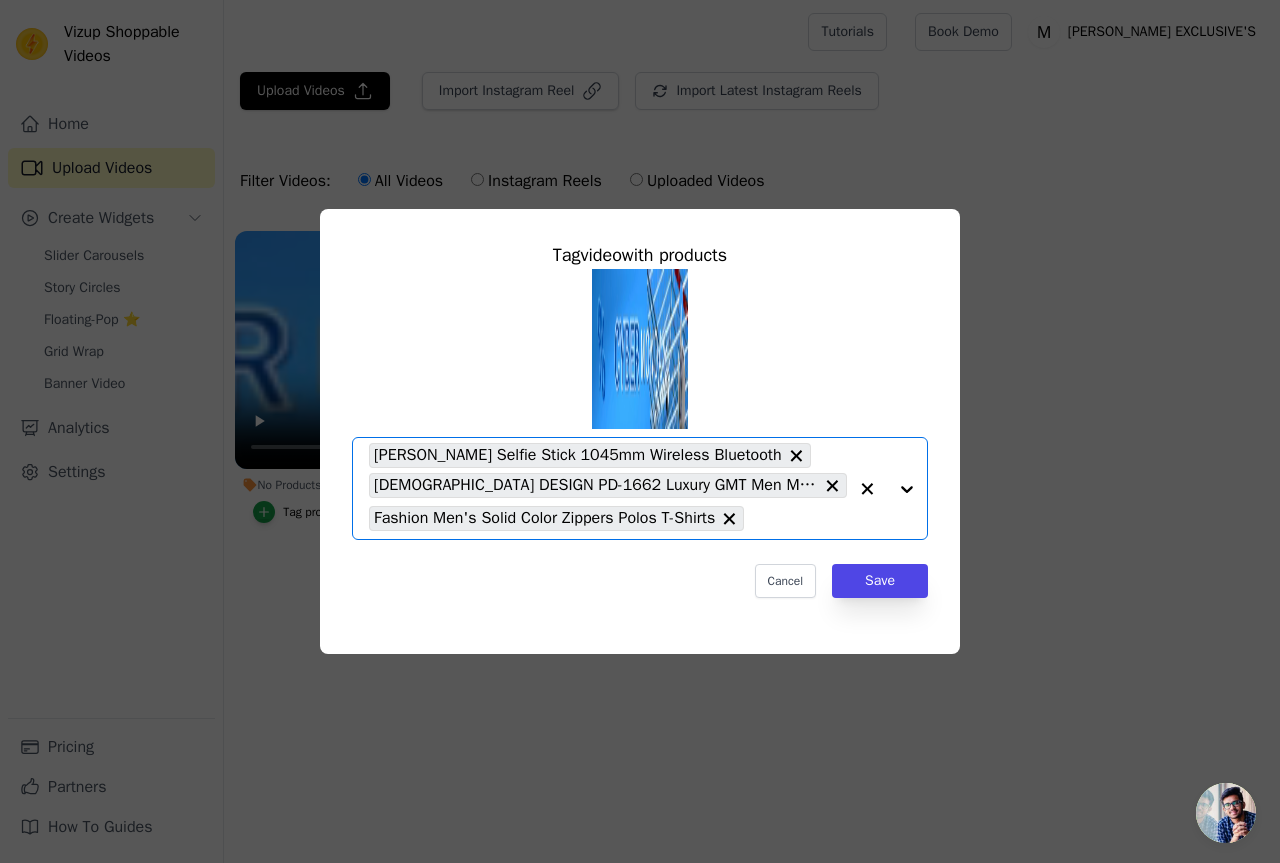 click at bounding box center (887, 488) 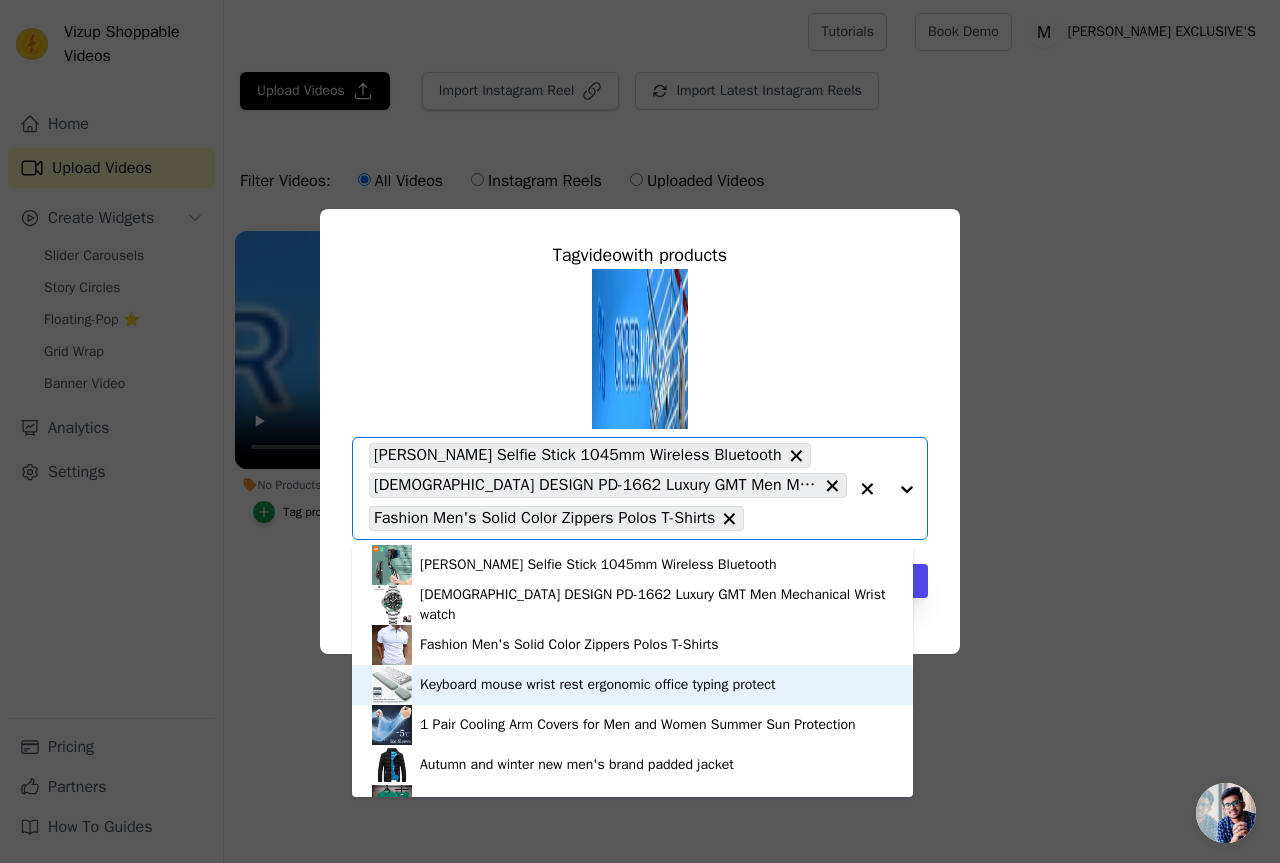 click on "Keyboard mouse wrist rest ergonomic office typing protect" at bounding box center [632, 685] 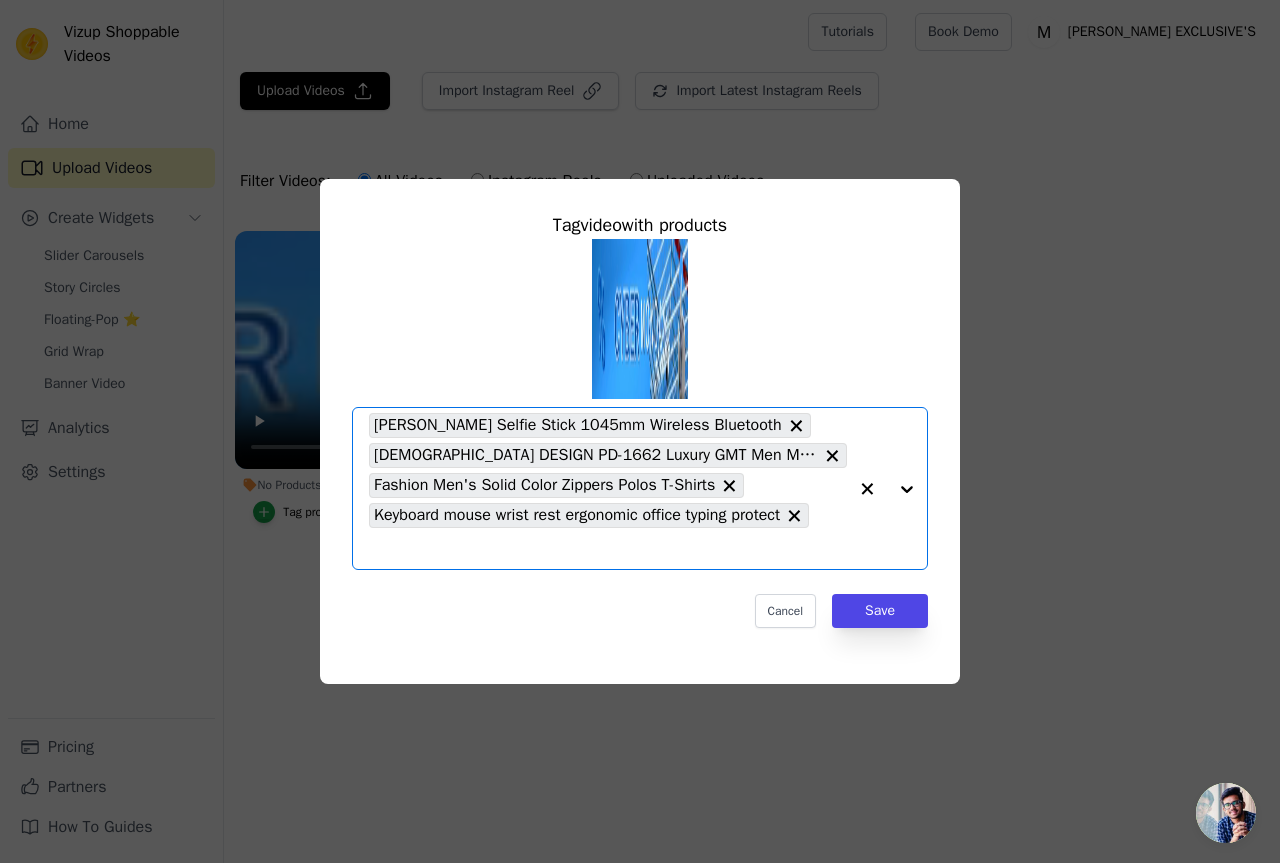 click at bounding box center (887, 488) 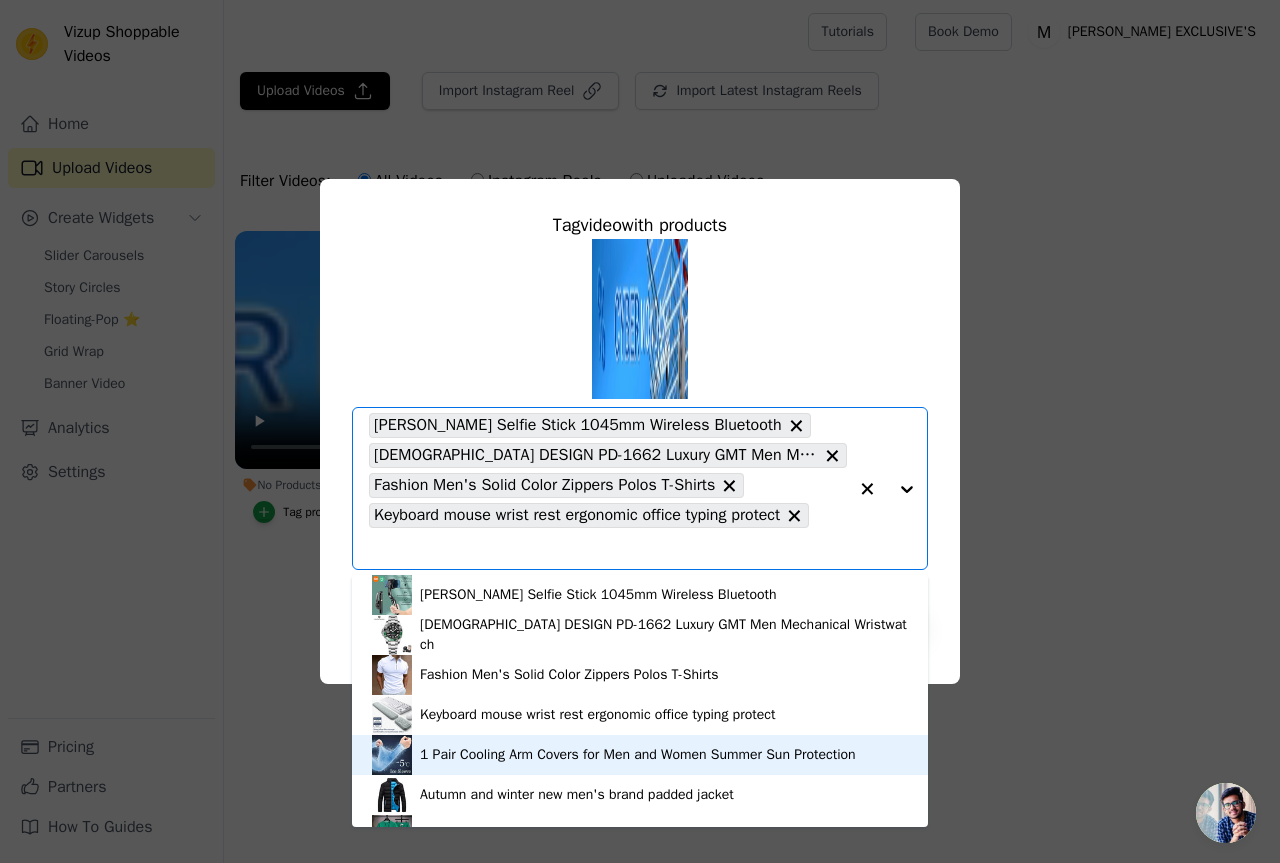 click on "1 Pair Cooling Arm Covers for Men and Women Summer Sun Protection" at bounding box center [638, 755] 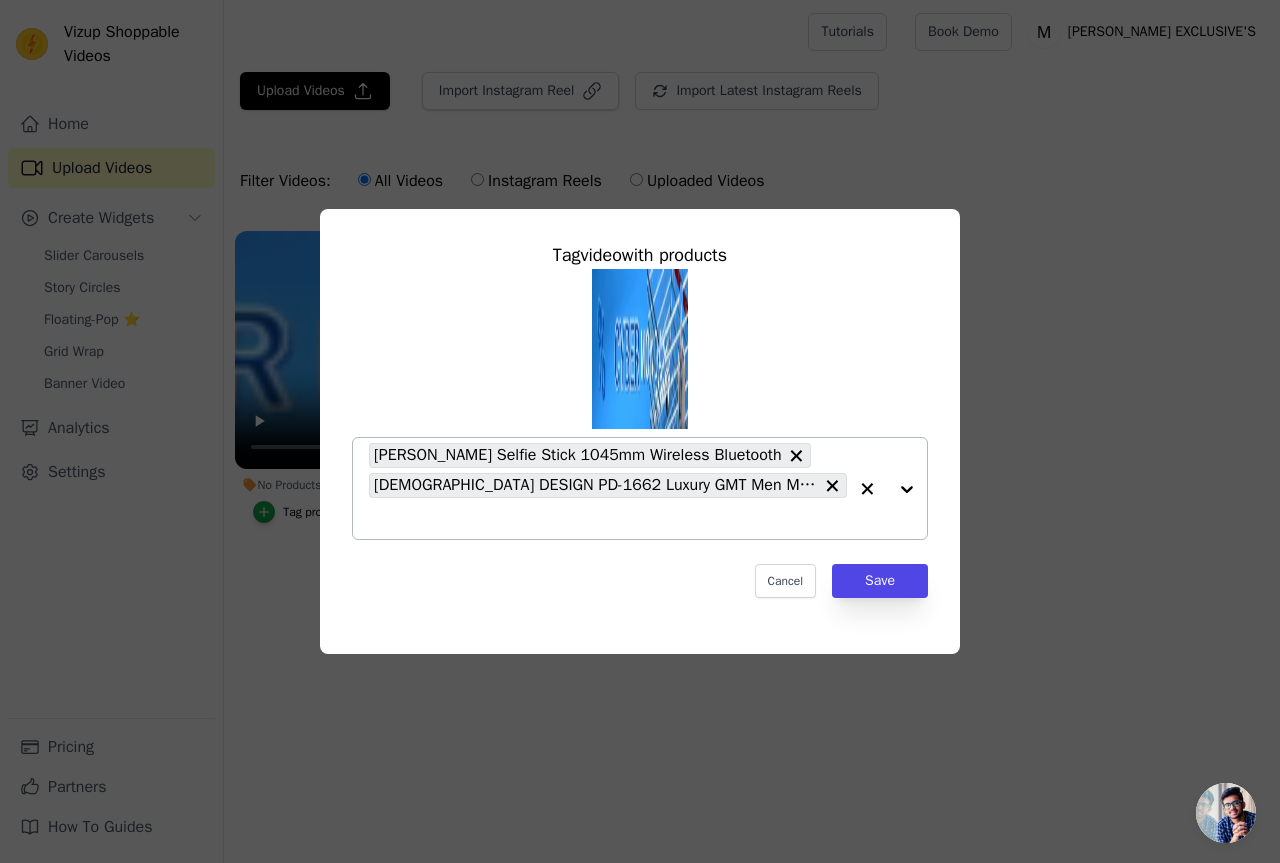 click 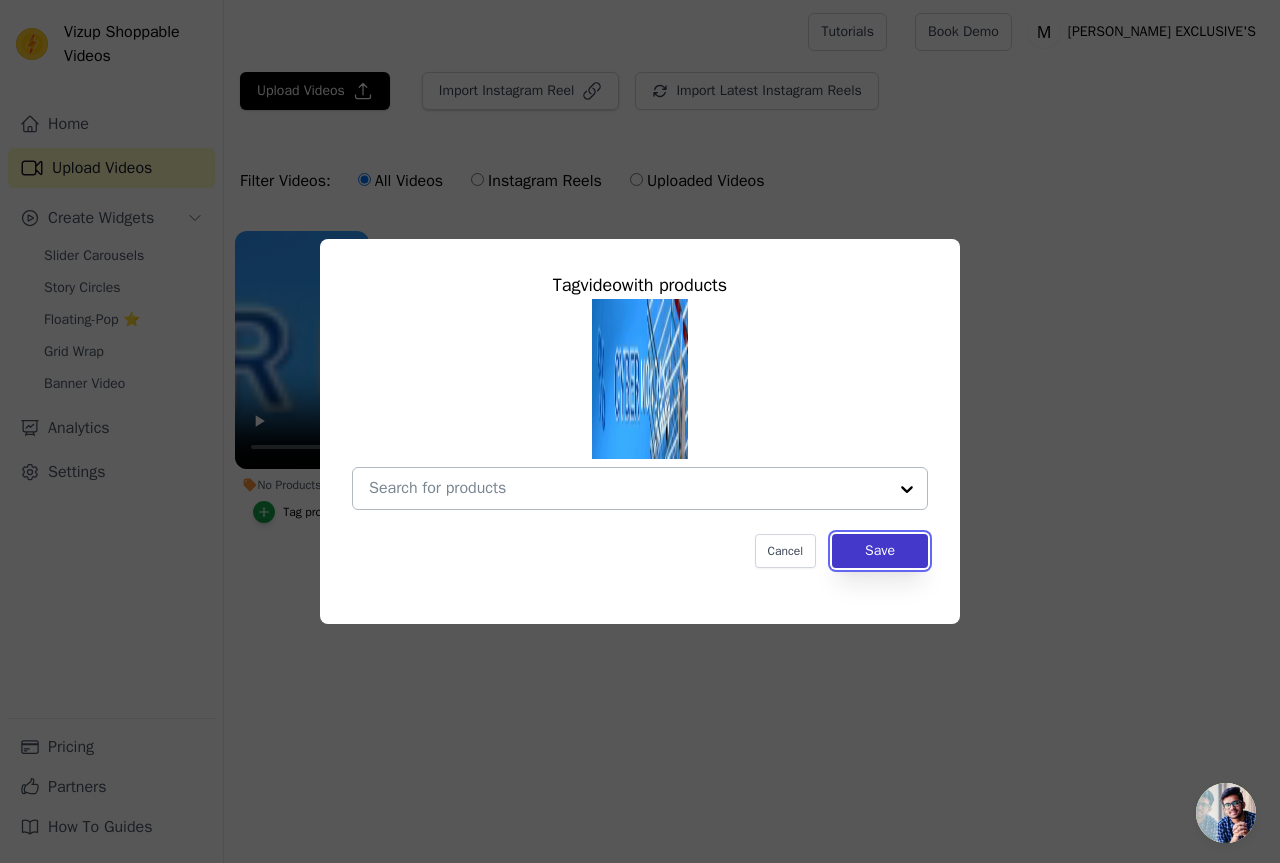 click on "Save" at bounding box center (880, 551) 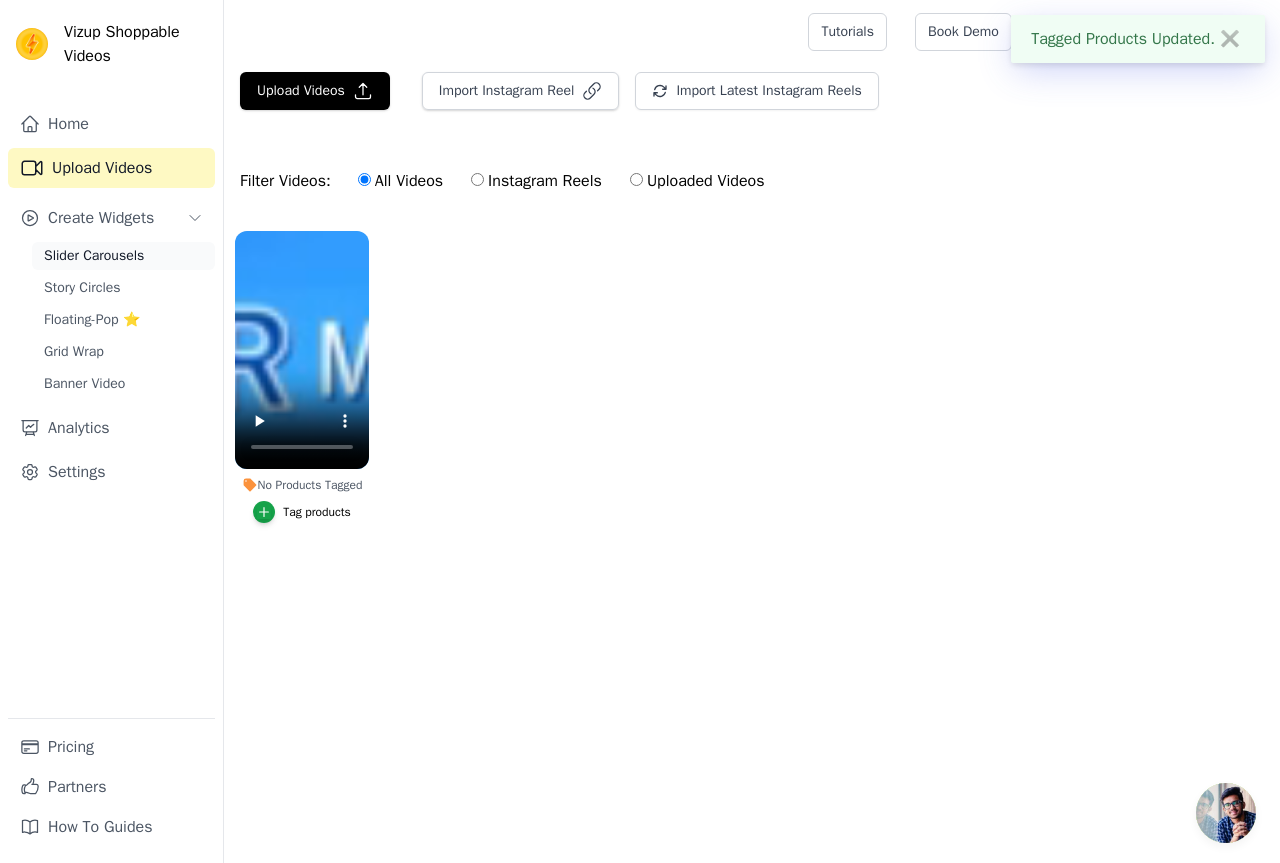 click on "Slider Carousels" at bounding box center [94, 256] 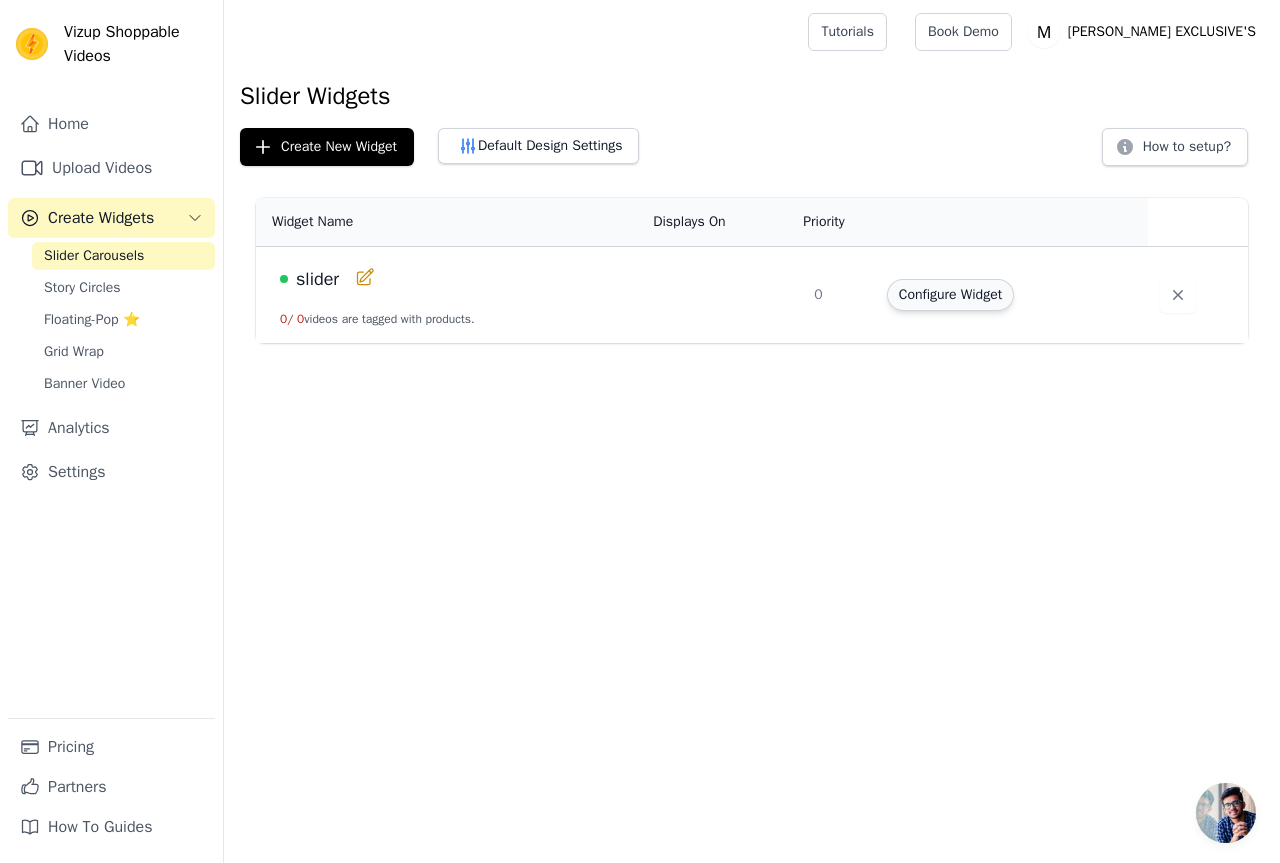 click on "Configure Widget" at bounding box center [950, 295] 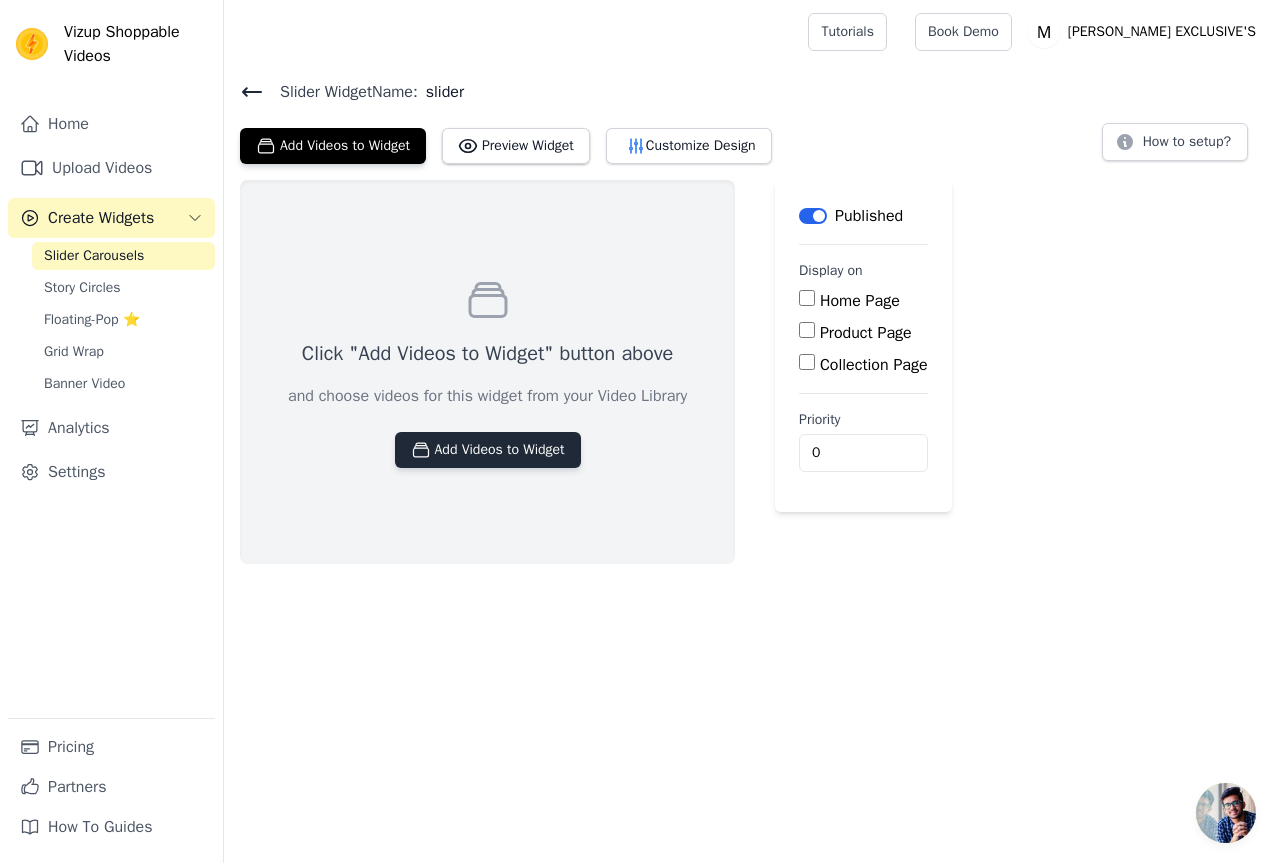 click on "Add Videos to Widget" at bounding box center (488, 450) 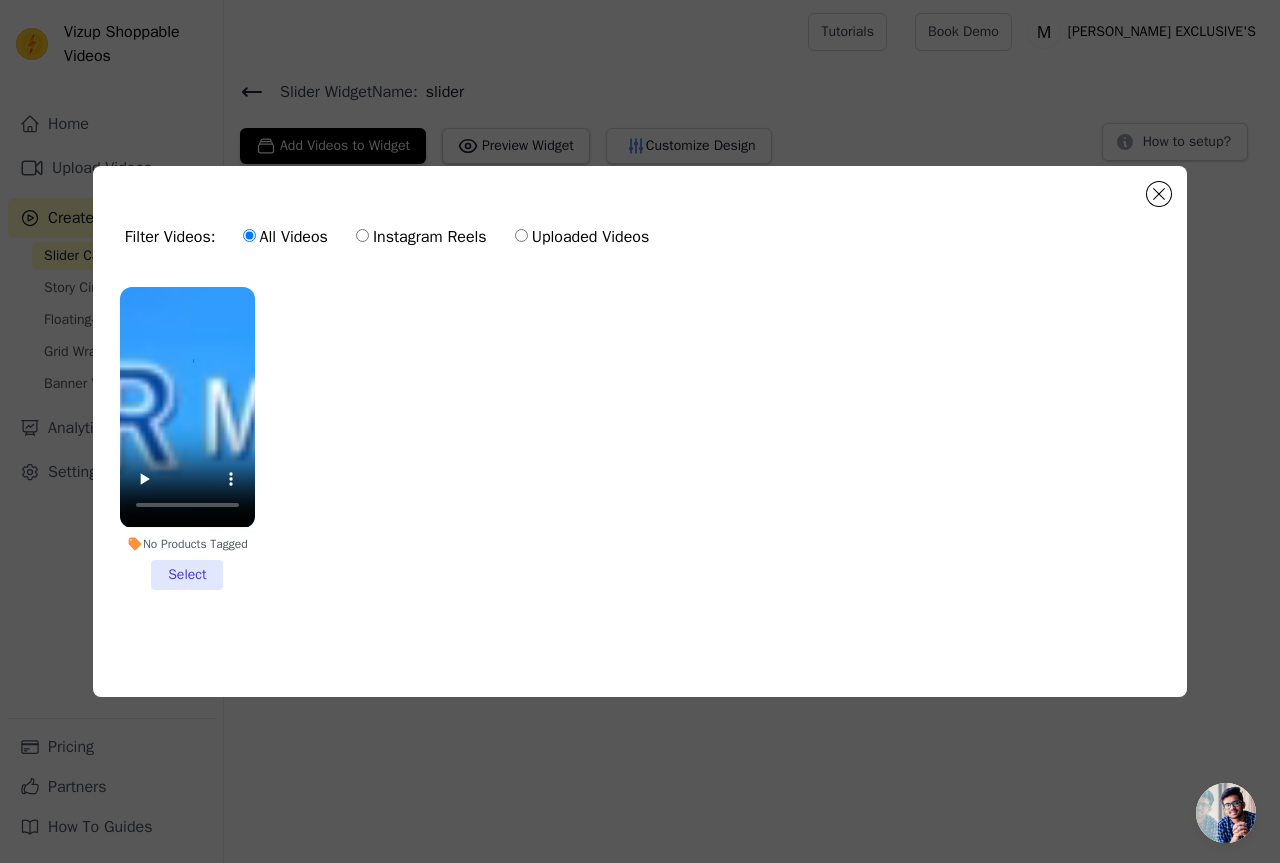 click on "No Products Tagged     Select" at bounding box center [187, 438] 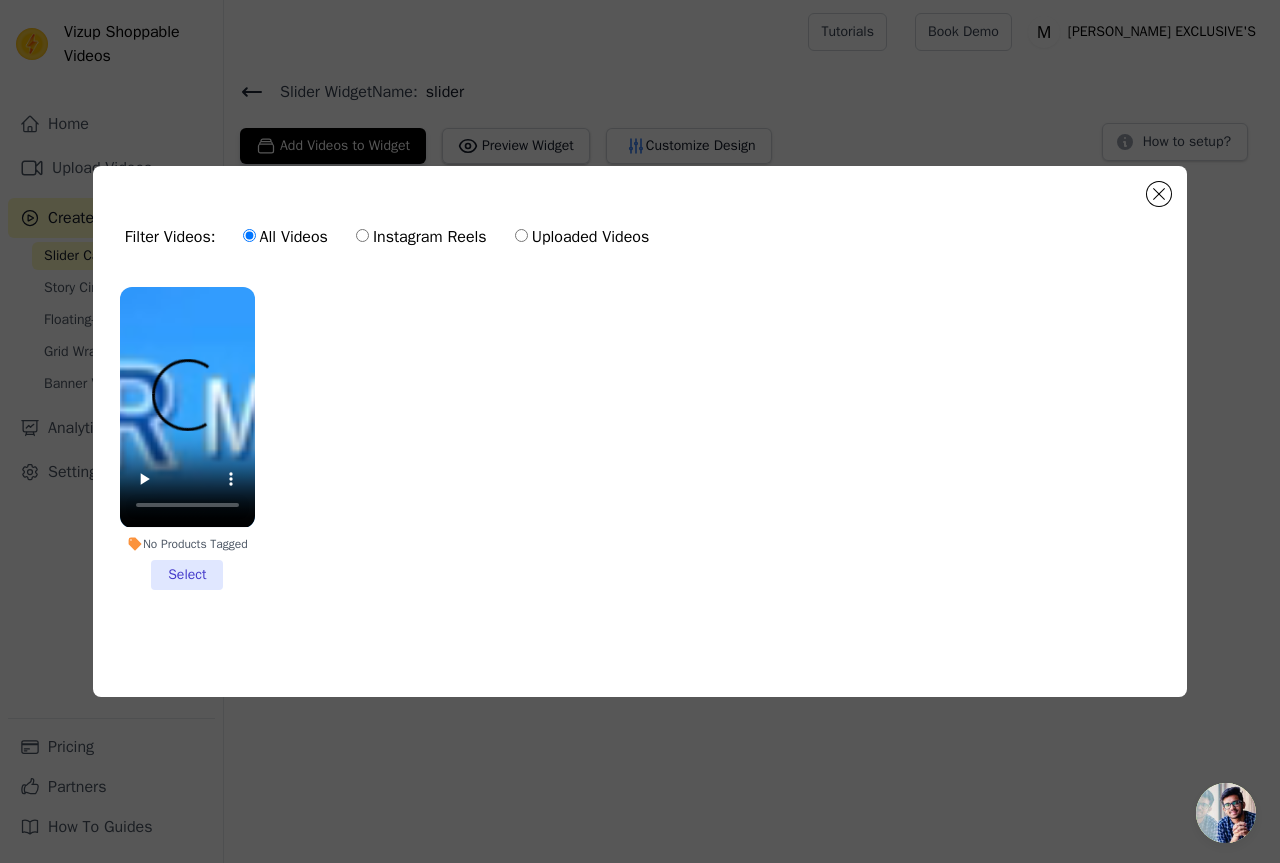 click on "No Products Tagged     Select" at bounding box center (0, 0) 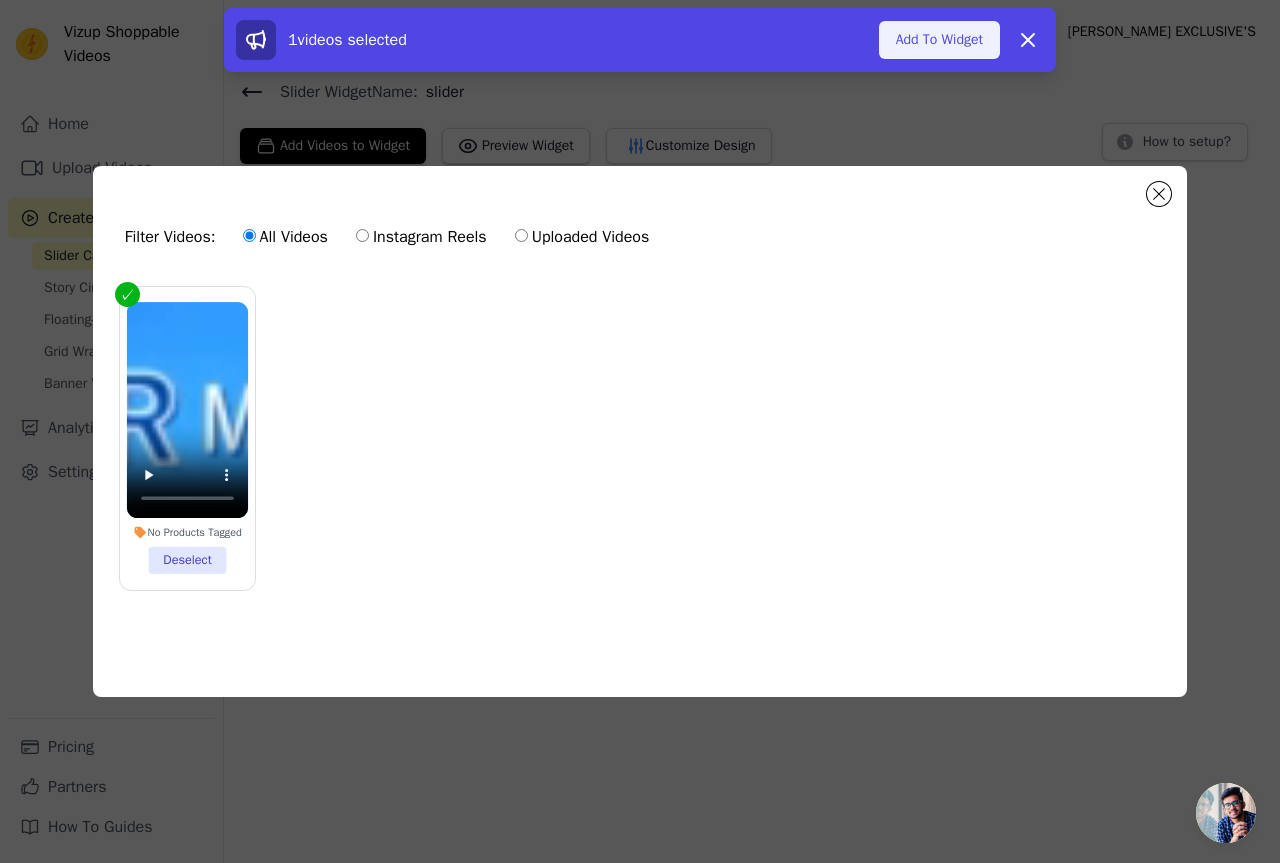 click on "Add To Widget" at bounding box center [939, 40] 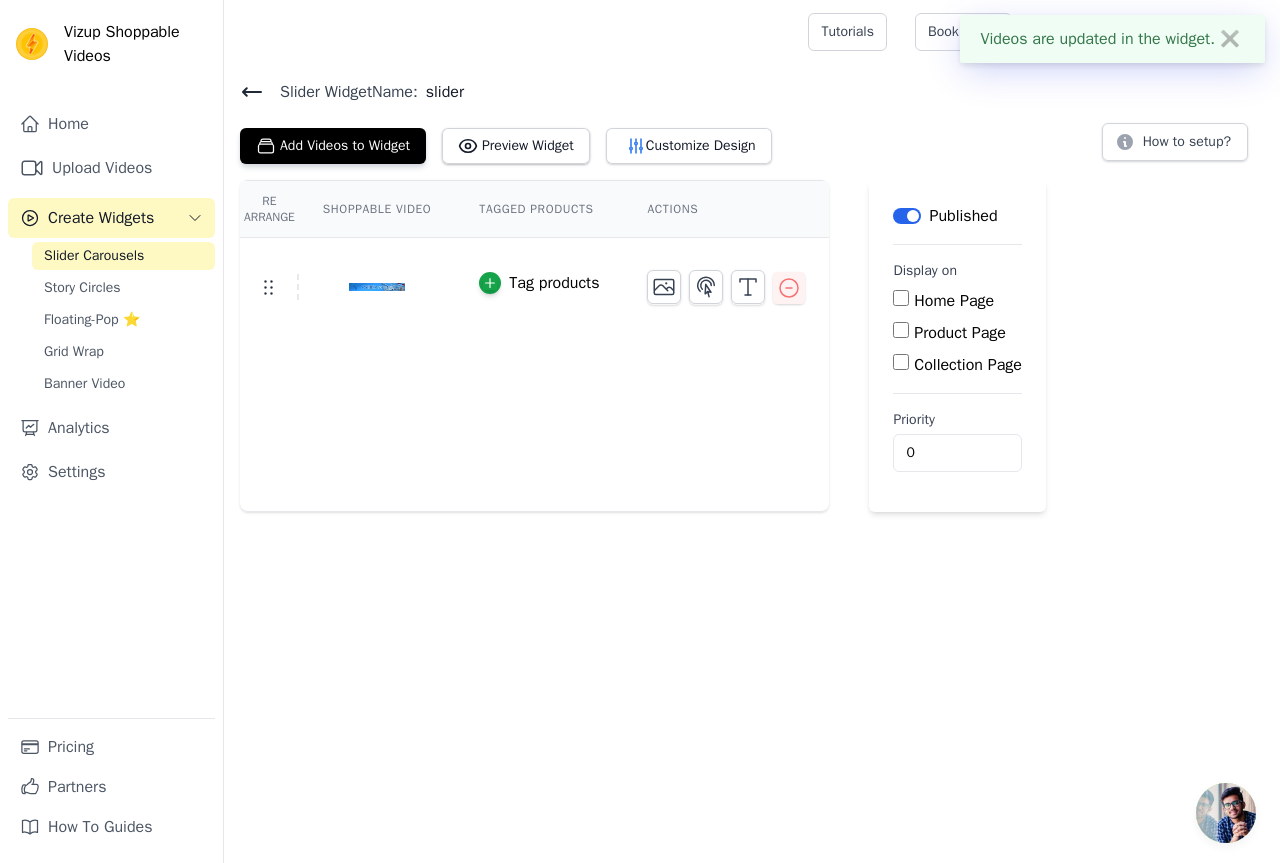 click on "Home Page" at bounding box center (957, 301) 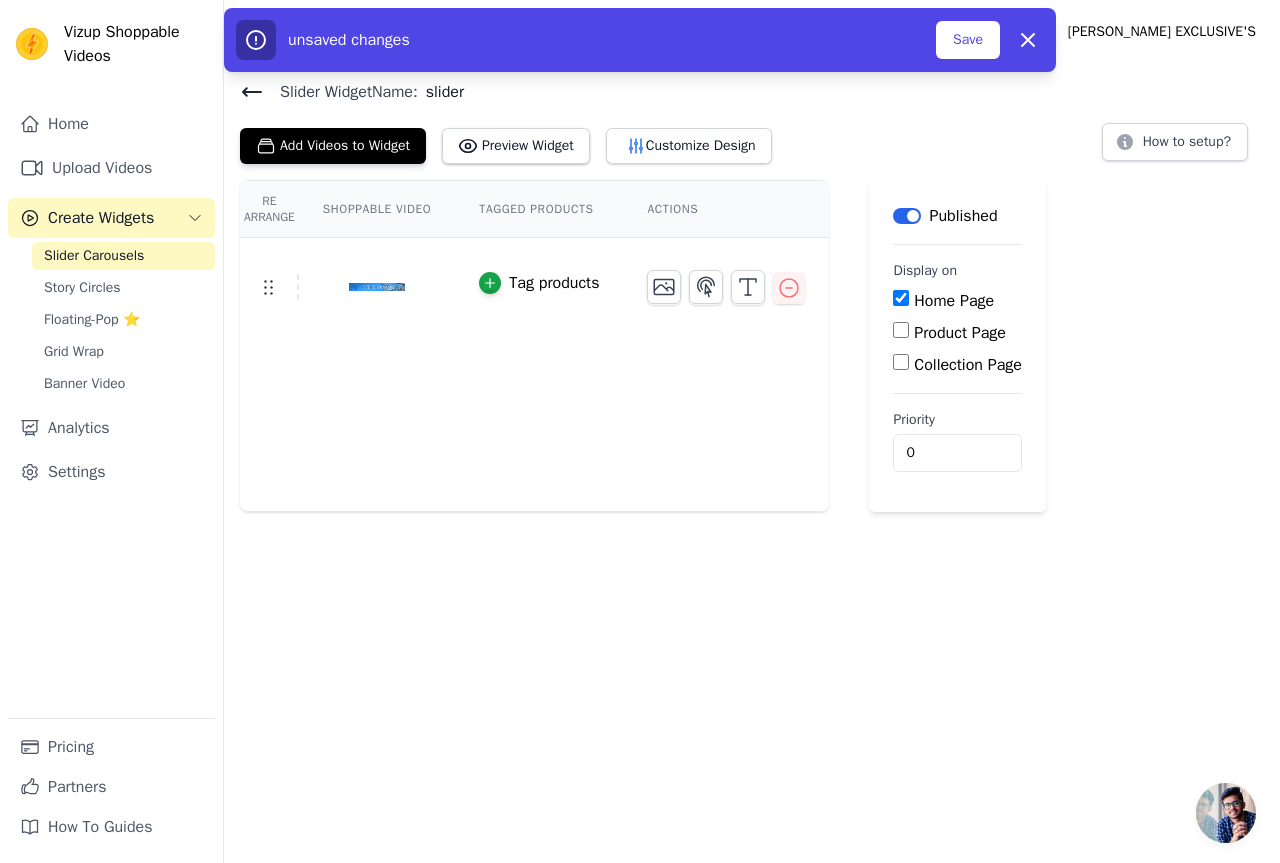 click on "Product Page" at bounding box center (901, 330) 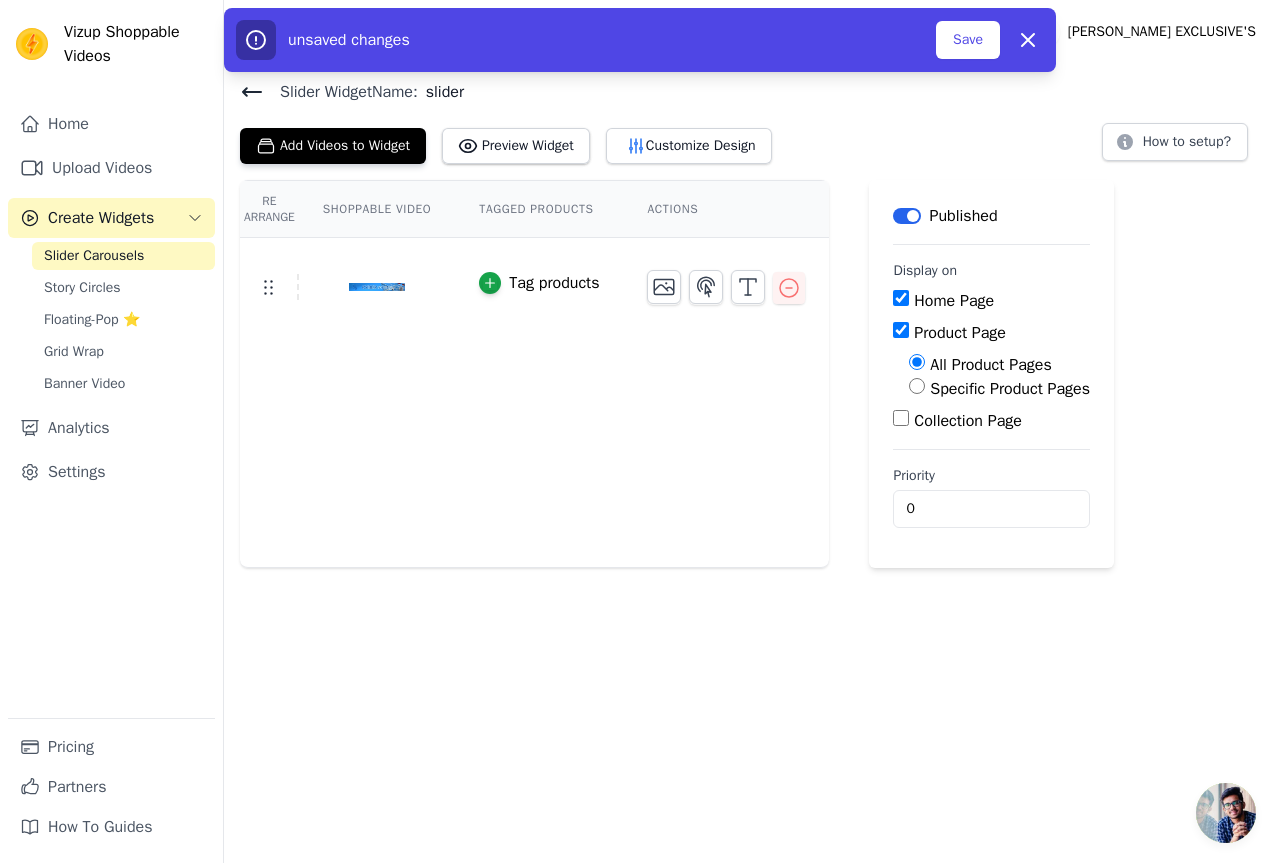 click on "Collection Page" at bounding box center (901, 418) 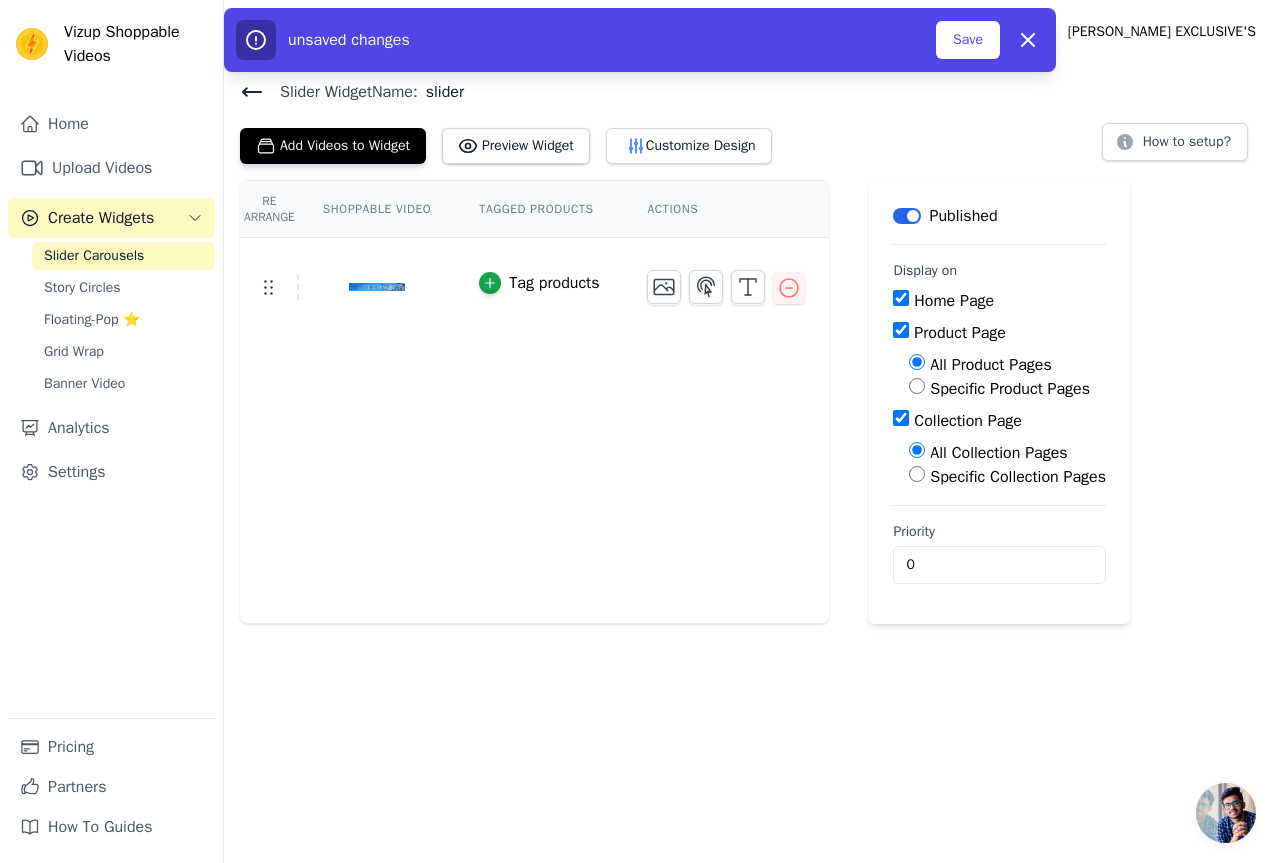 click on "Product Page" at bounding box center (901, 330) 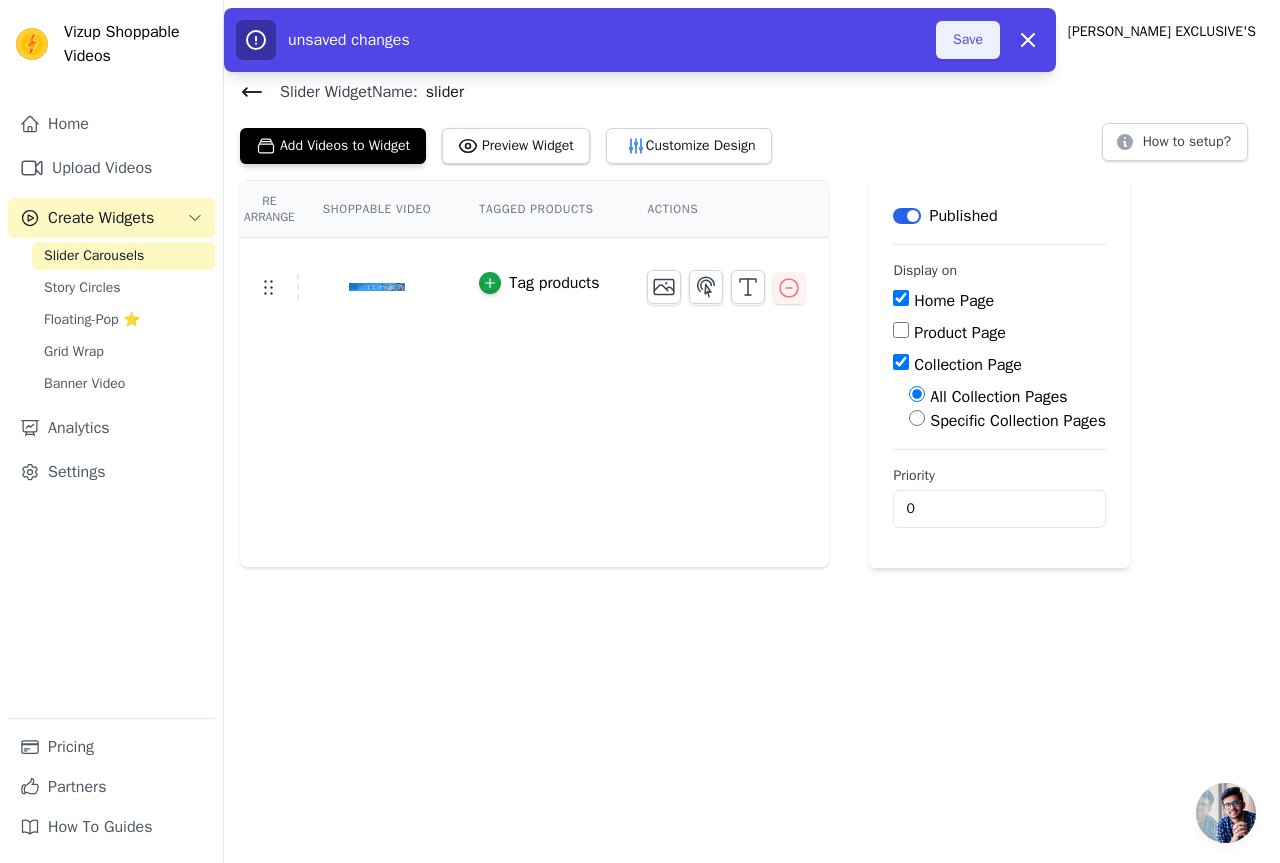 click on "Save" at bounding box center [968, 40] 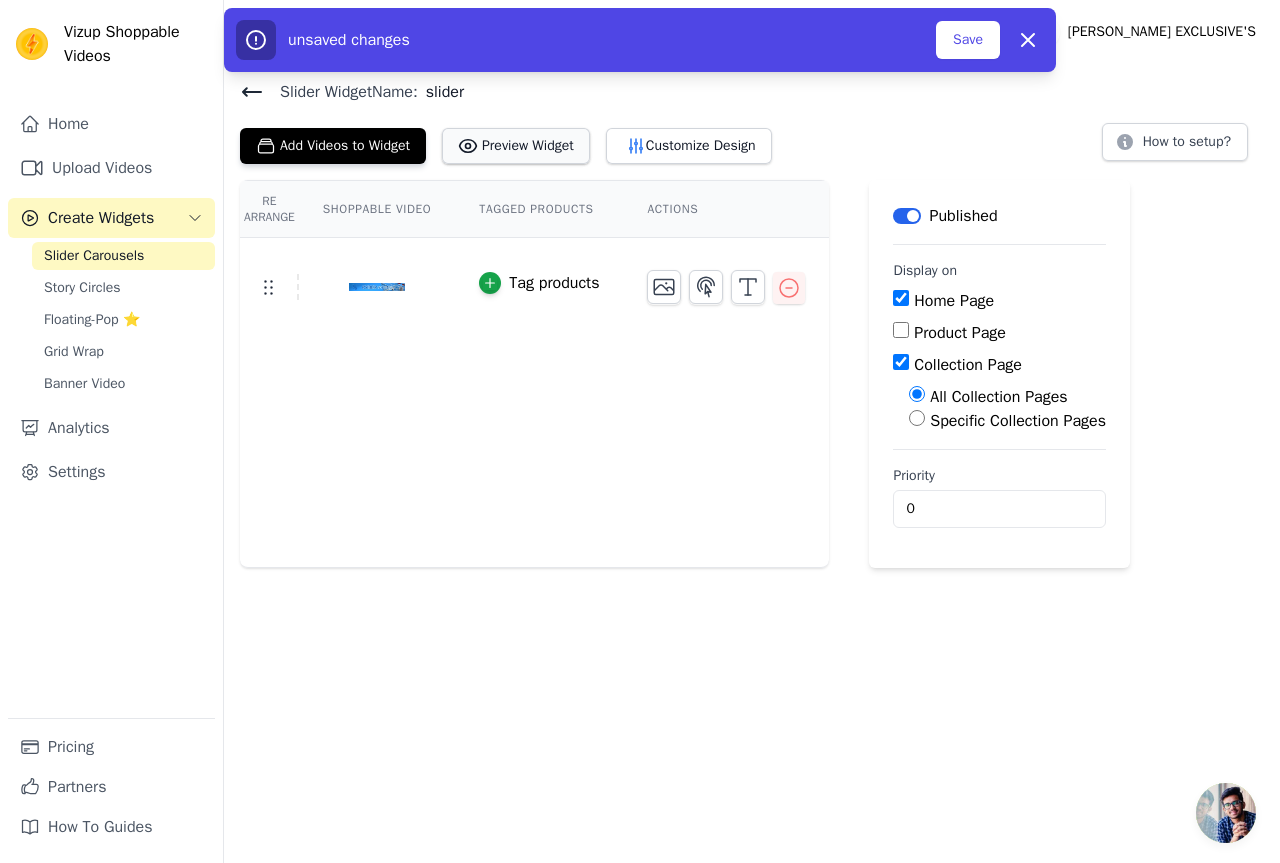 click on "Preview Widget" at bounding box center (516, 146) 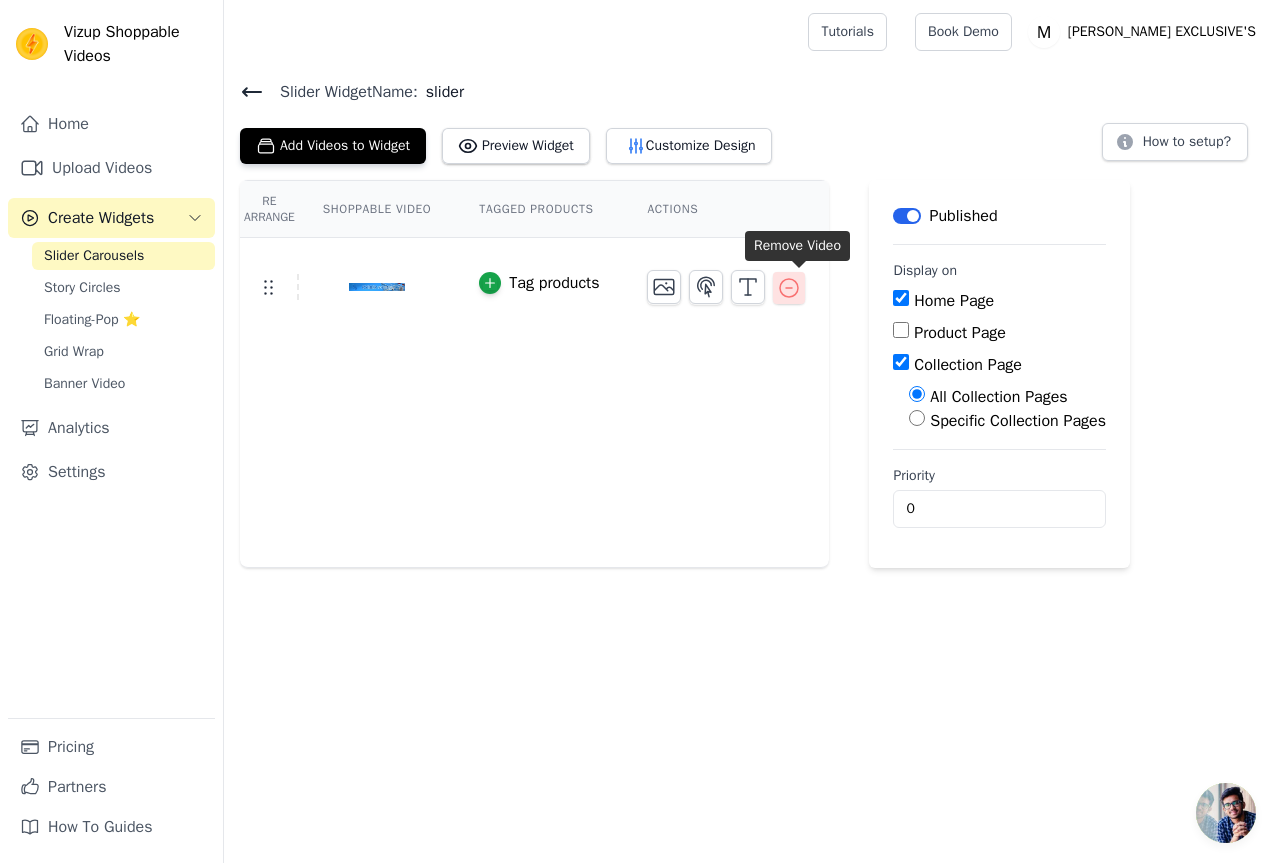 click 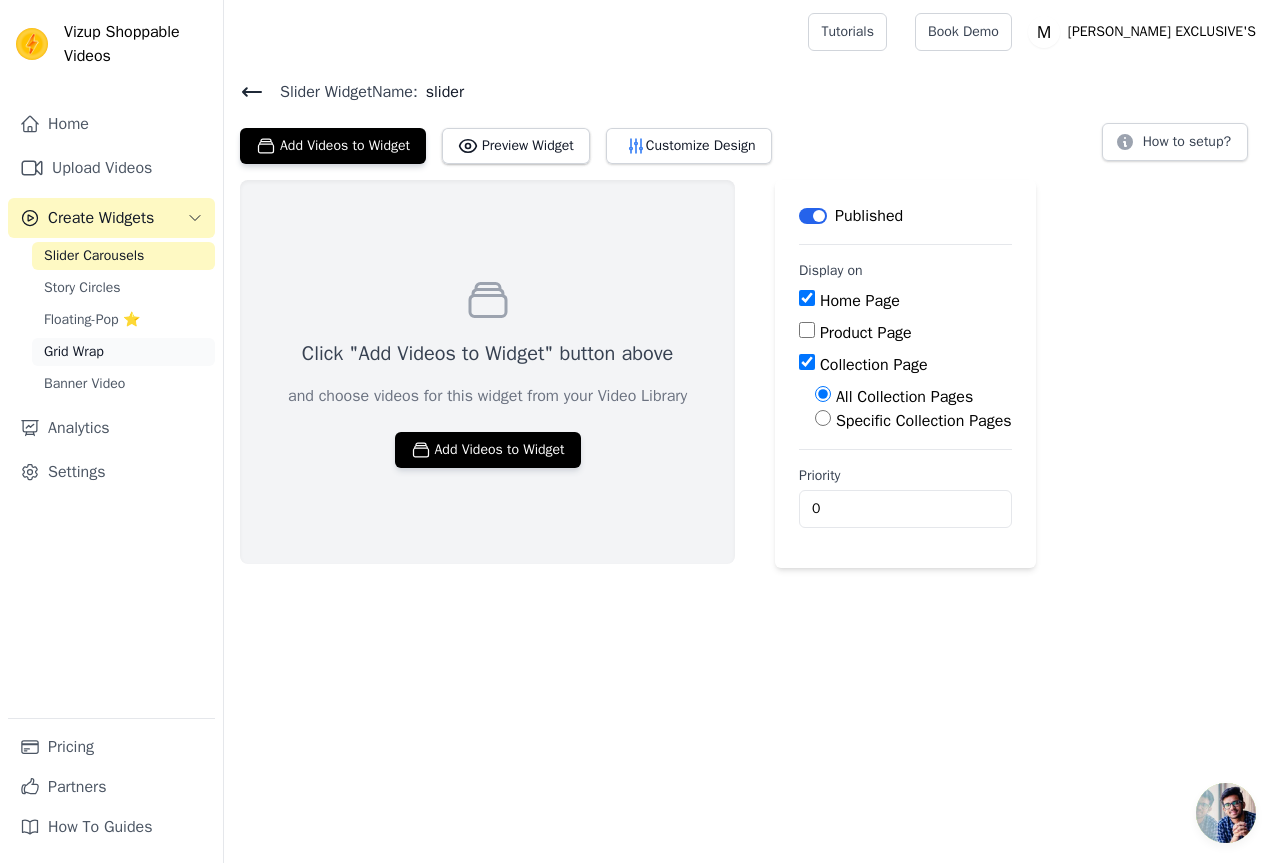 click on "Grid Wrap" at bounding box center [123, 352] 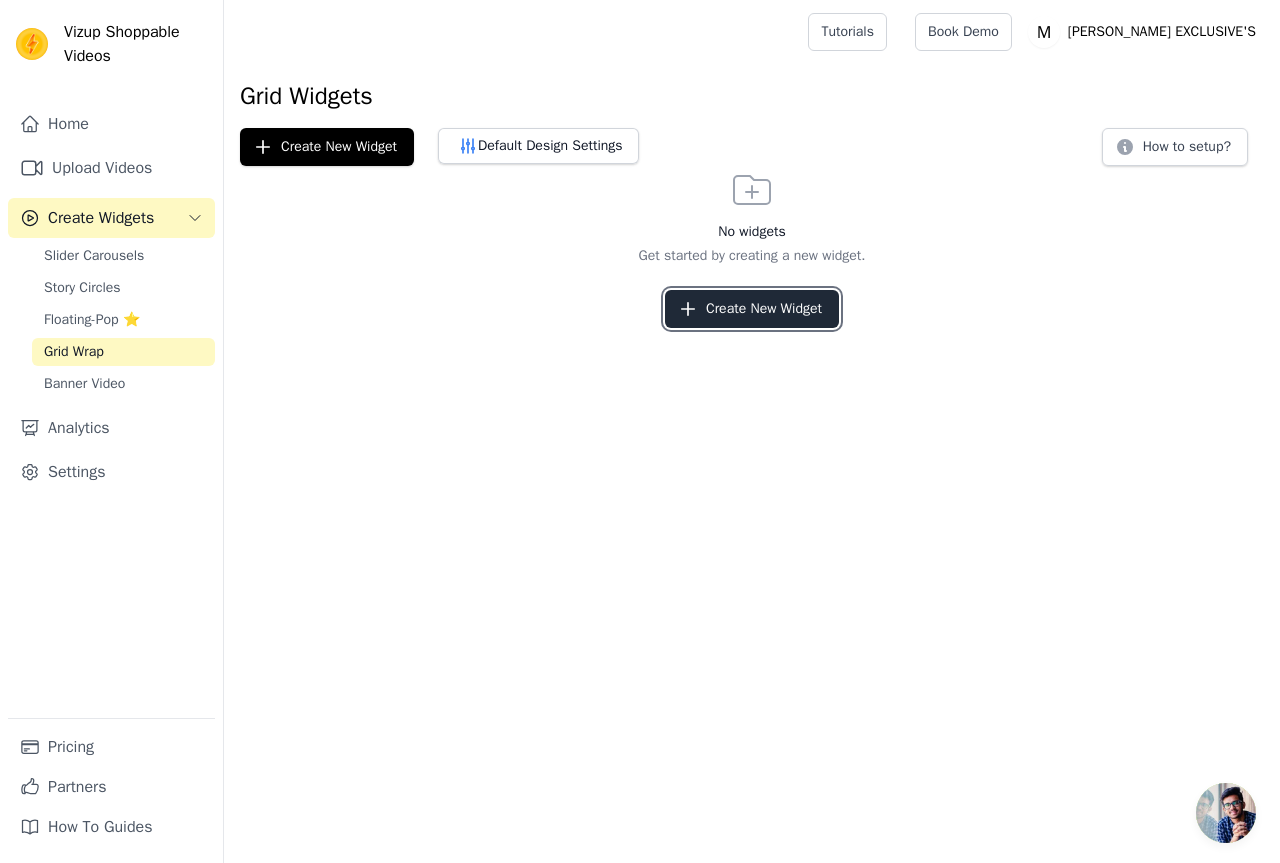 click 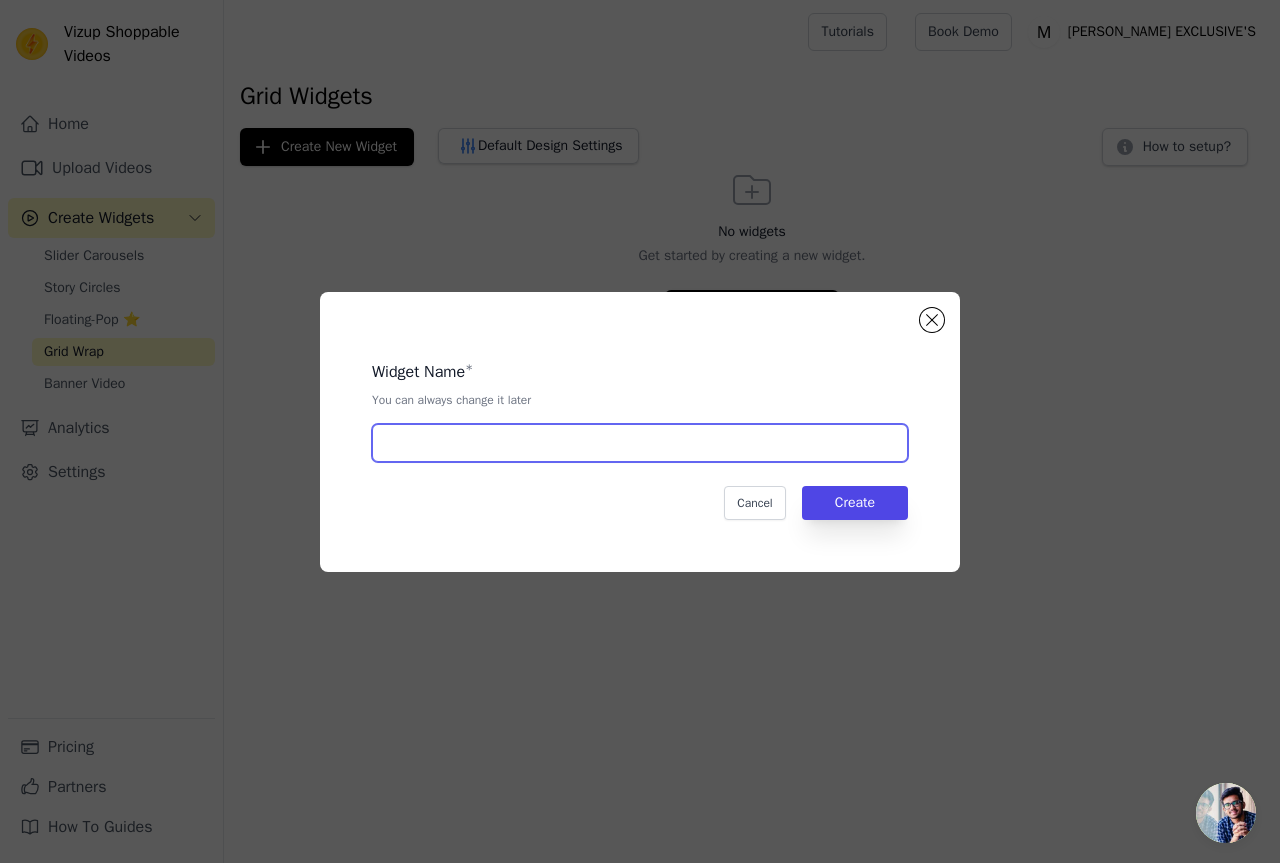 click at bounding box center (640, 443) 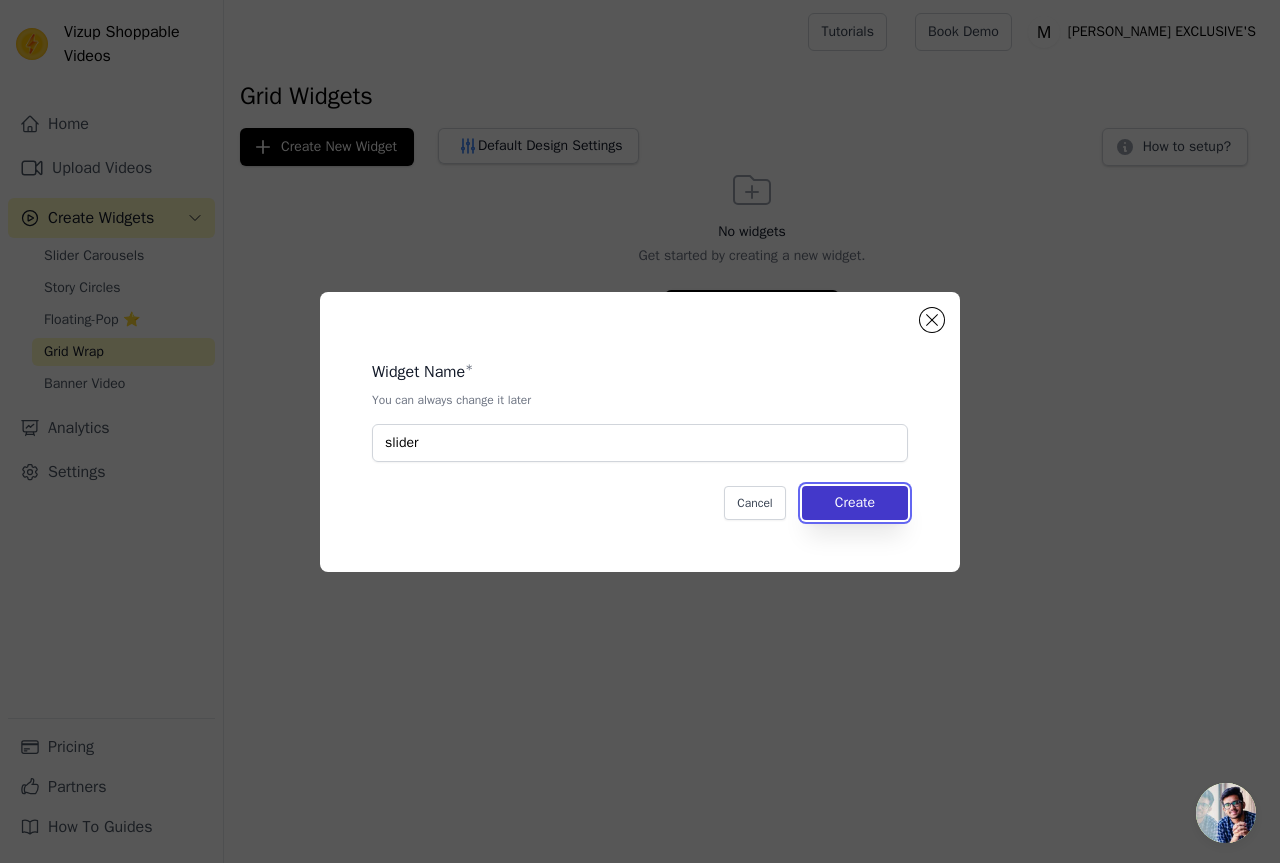 click on "Create" at bounding box center (855, 503) 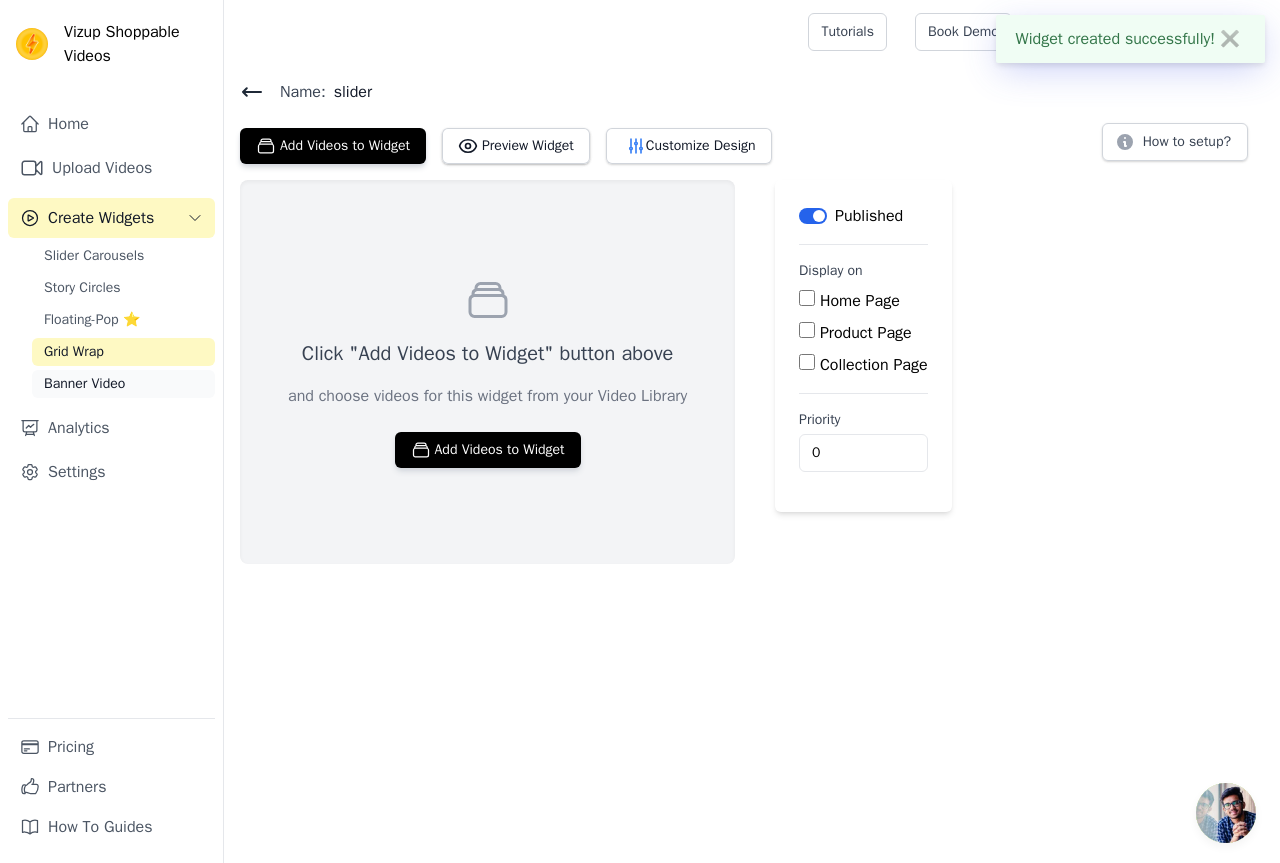 click on "Banner Video" at bounding box center [84, 384] 